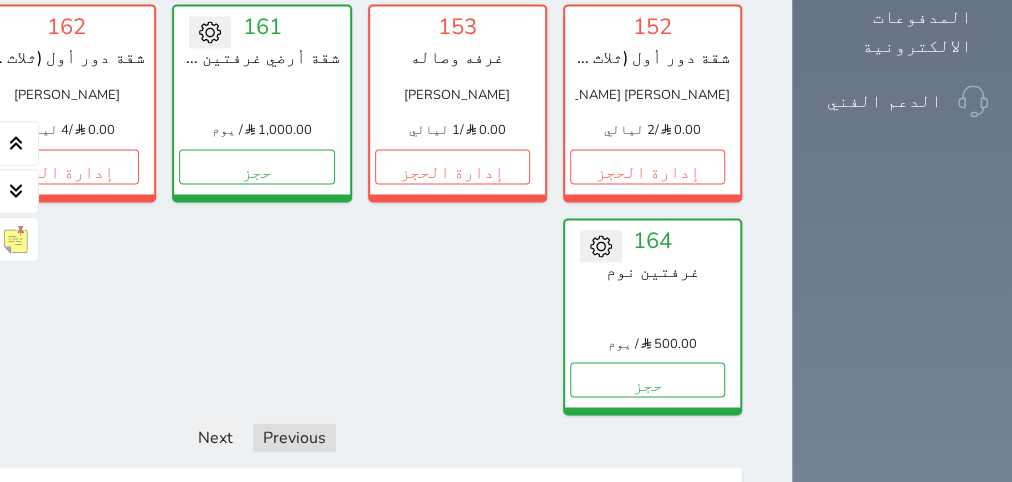 scroll, scrollTop: 1716, scrollLeft: 0, axis: vertical 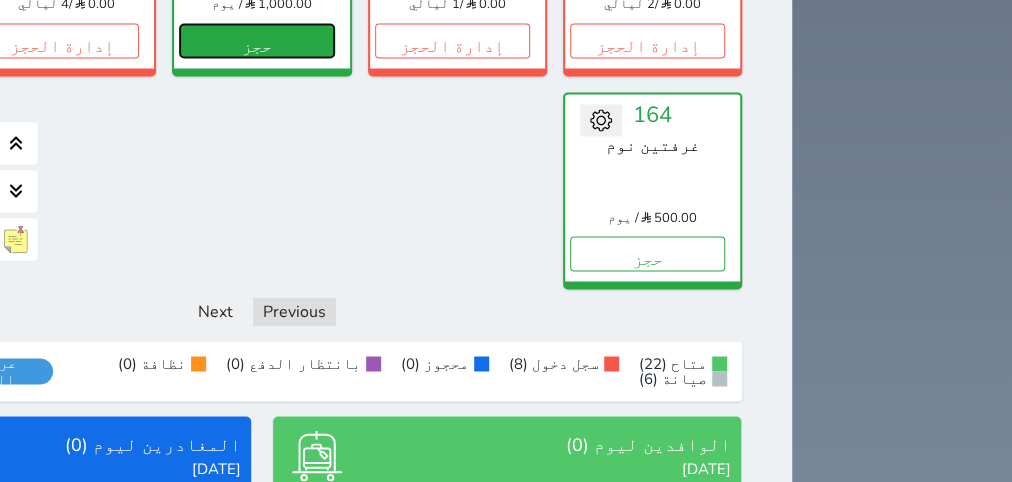 click on "حجز" at bounding box center [256, 40] 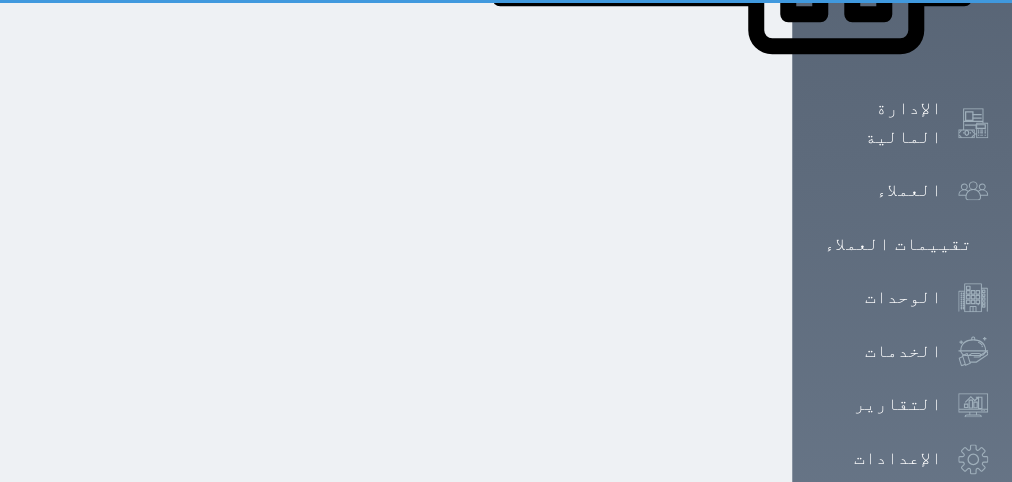 scroll, scrollTop: 354, scrollLeft: 0, axis: vertical 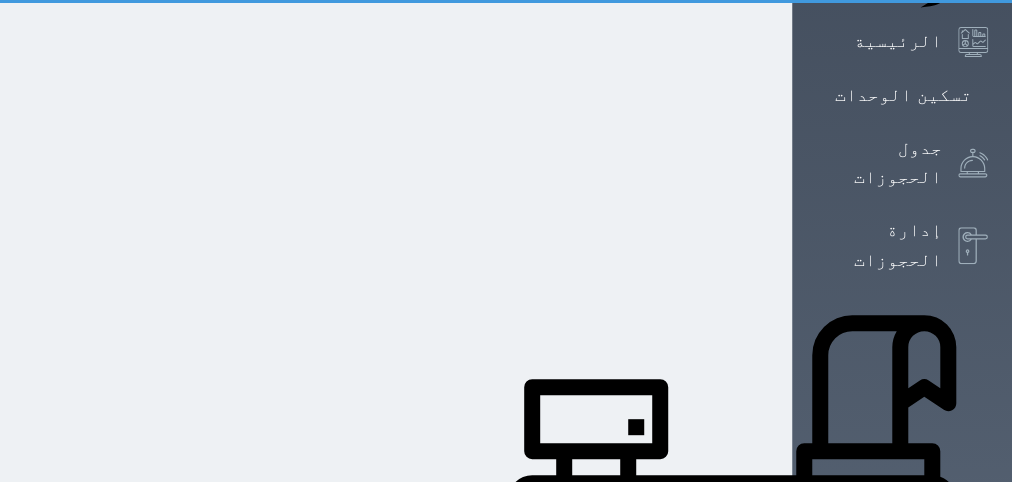 select on "1" 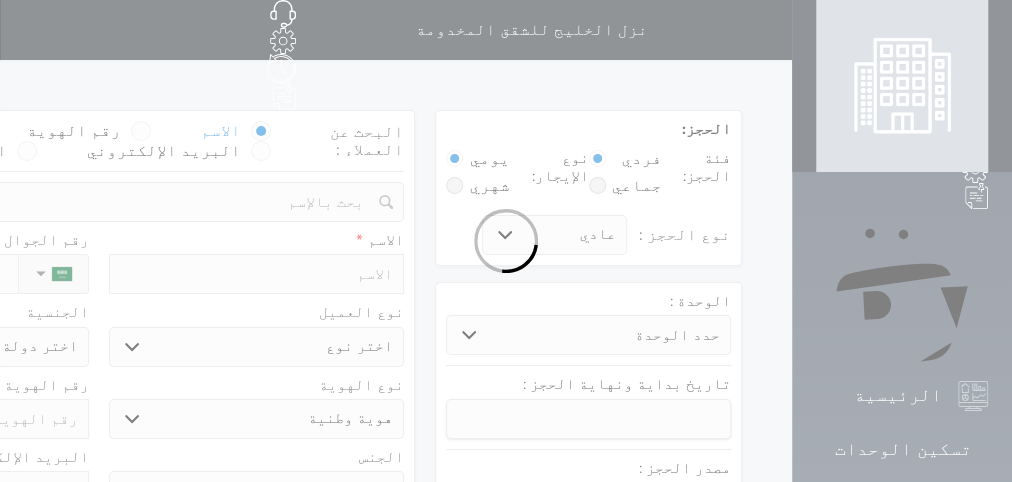 select 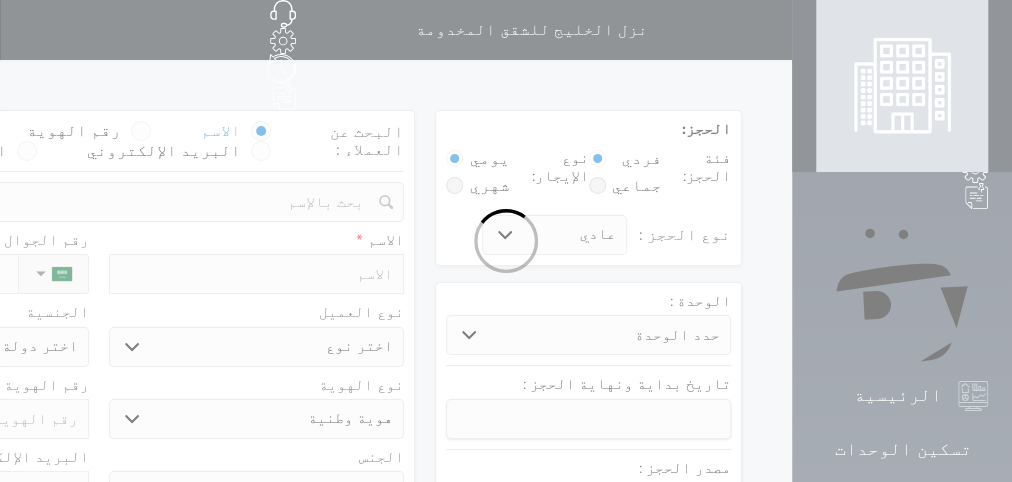 select 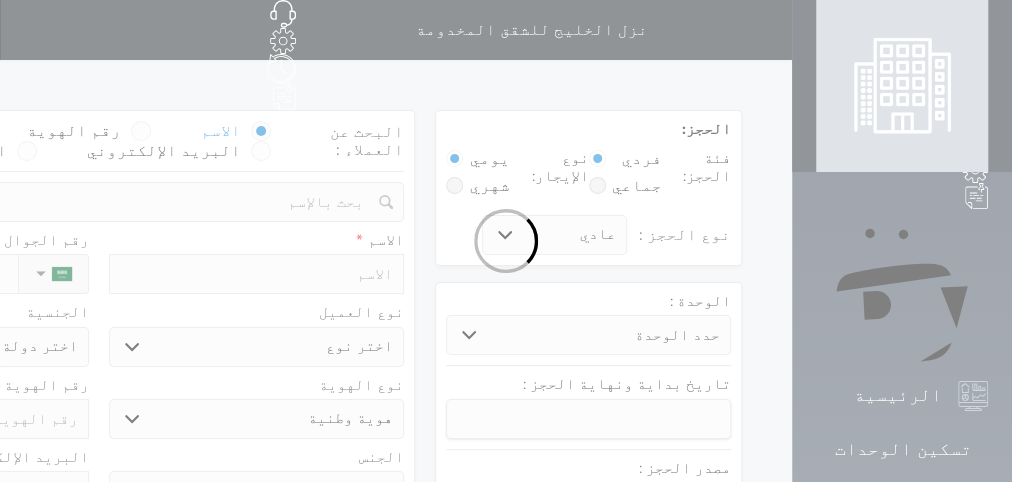 scroll, scrollTop: 0, scrollLeft: 0, axis: both 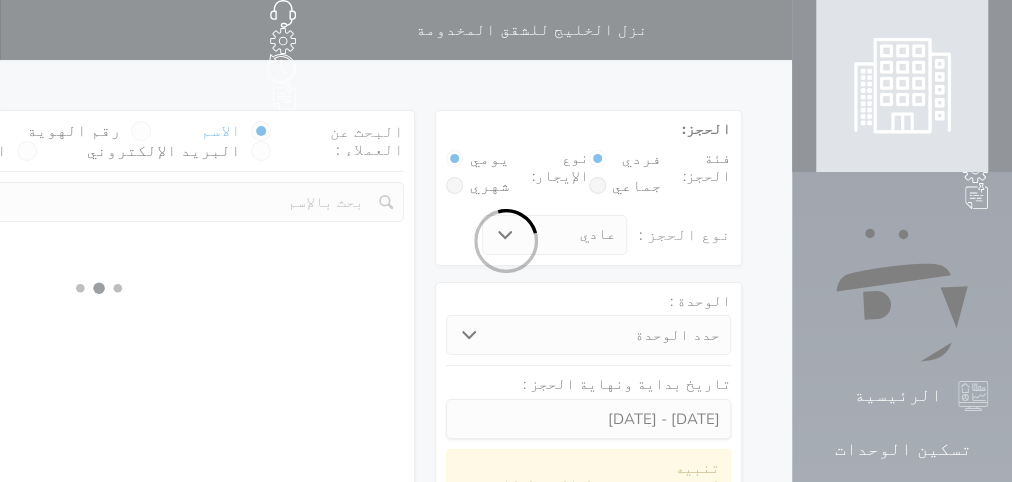 select 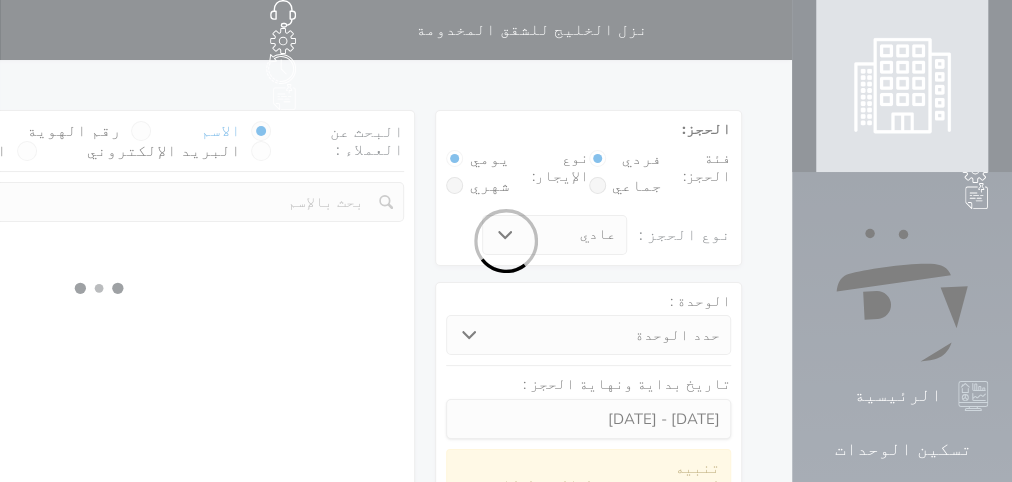 select on "1" 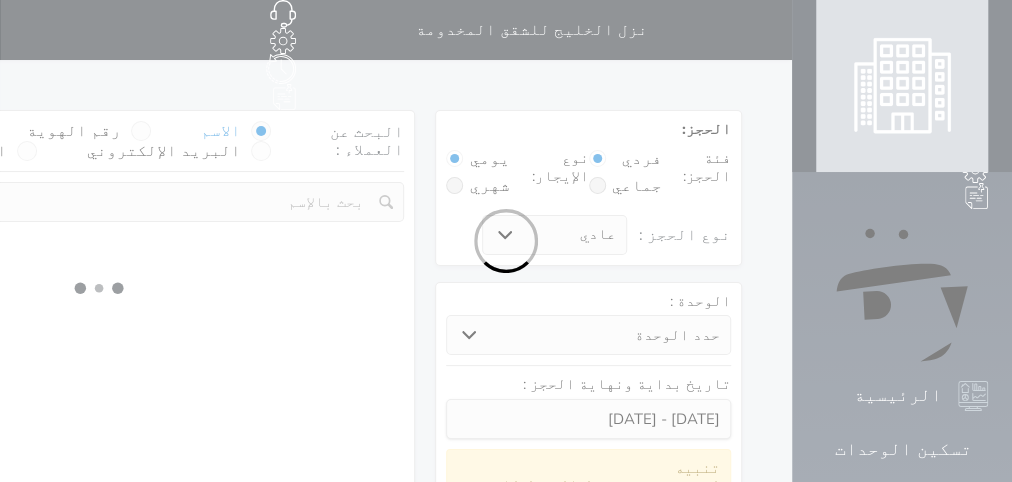 select on "113" 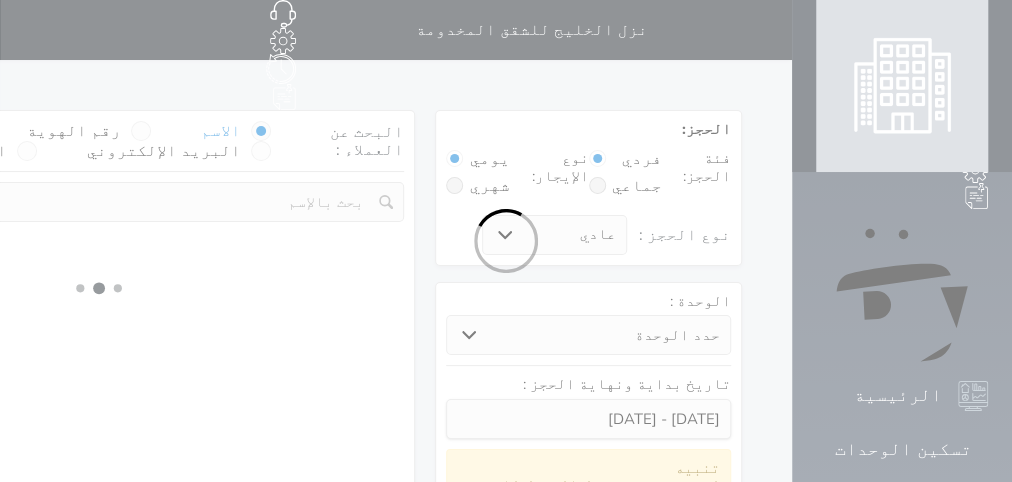 select on "1" 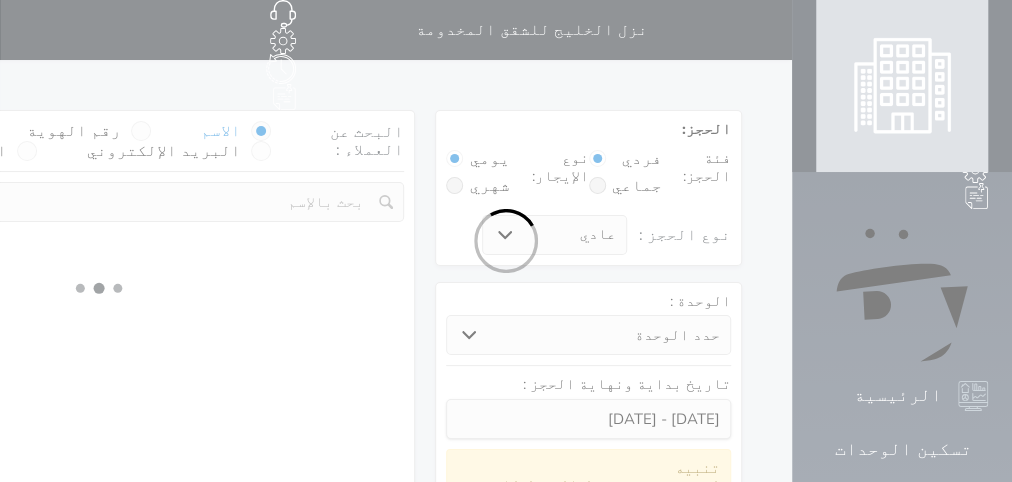 select 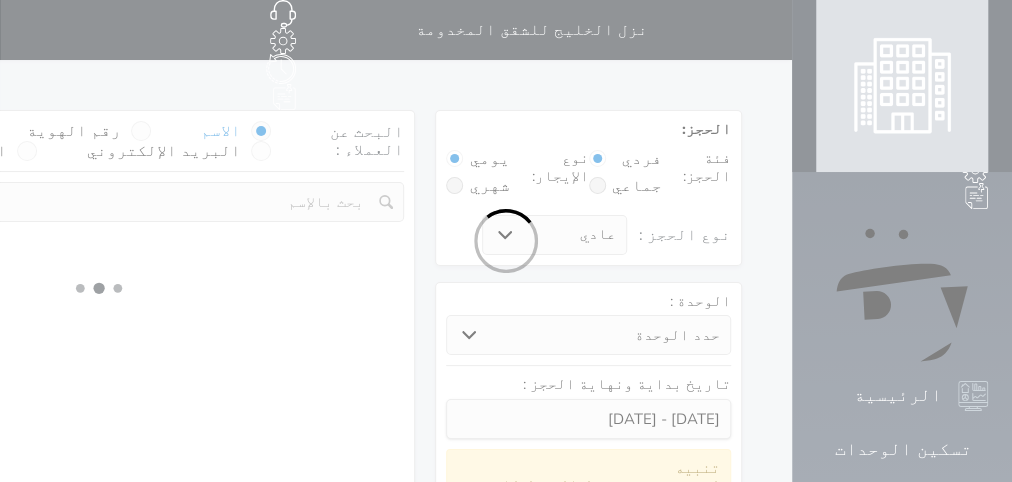 select on "7" 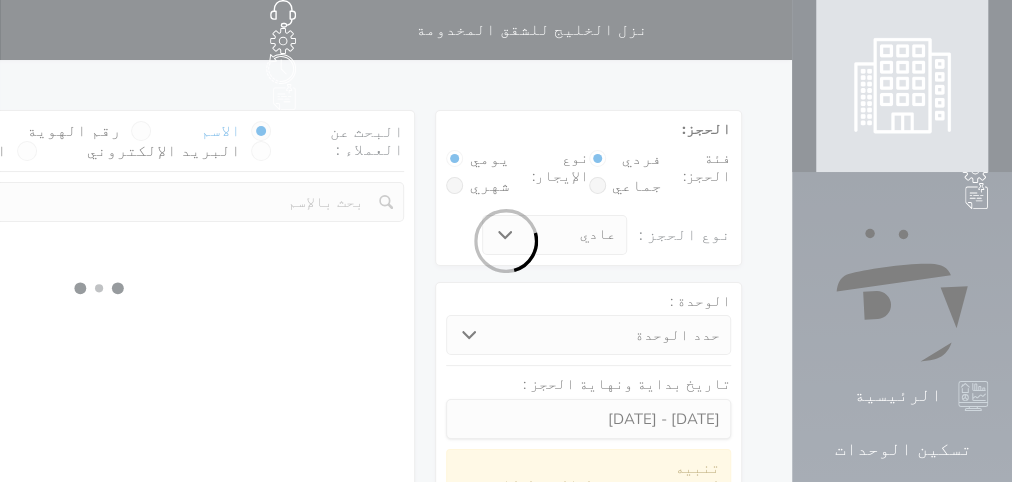 select 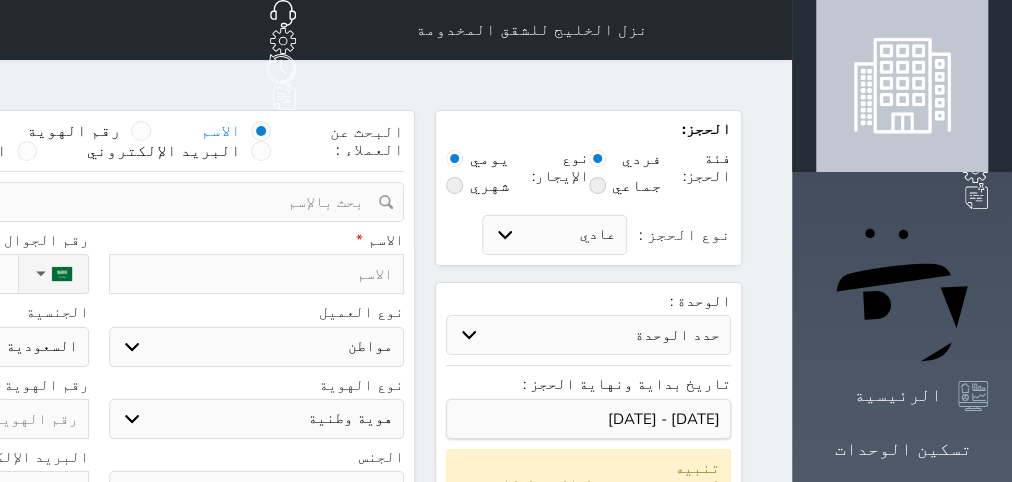 select 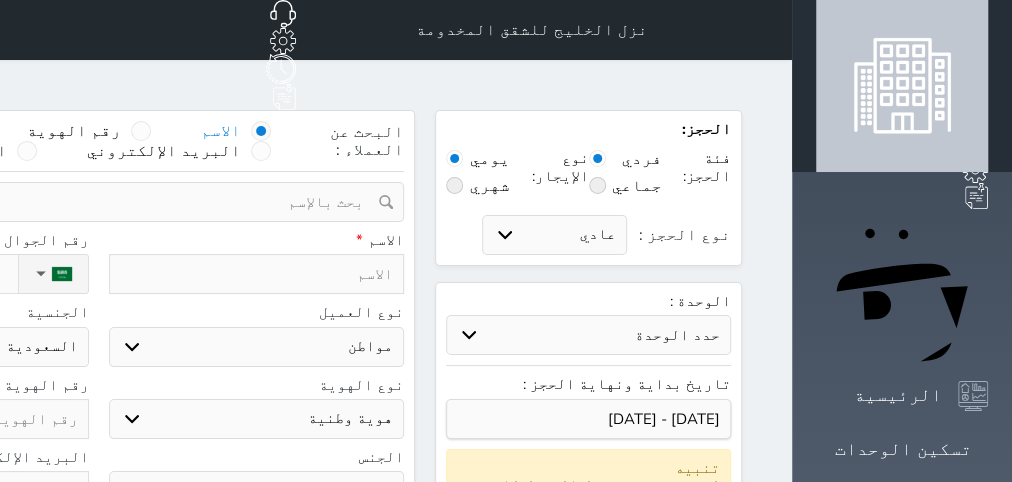 select 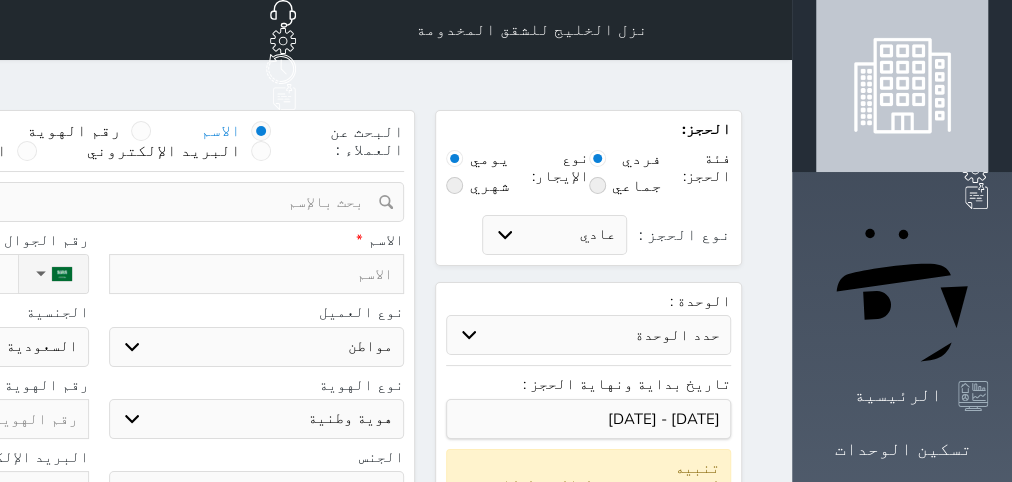 select 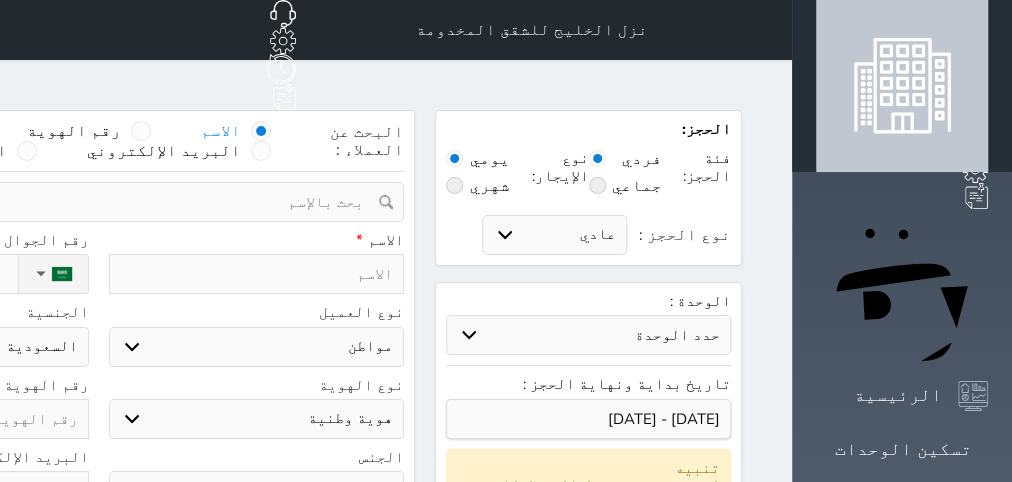 select 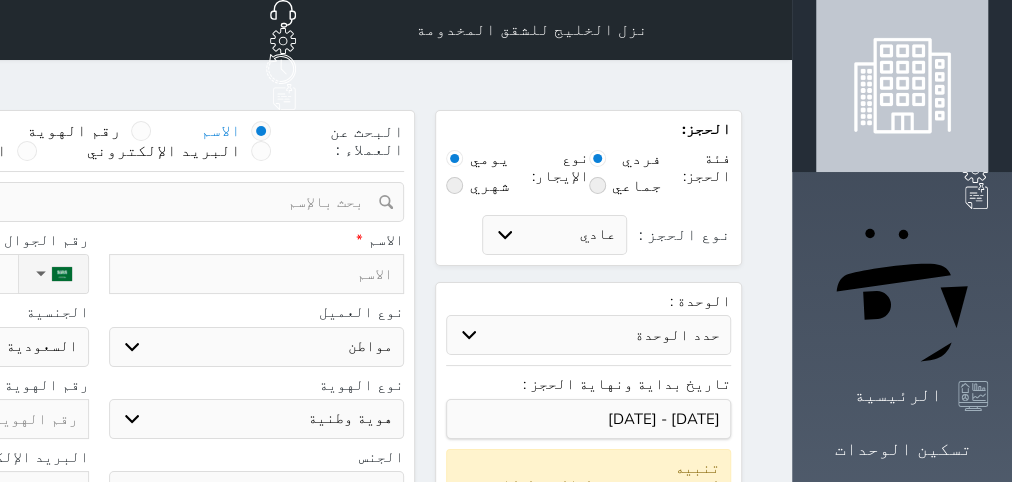 select 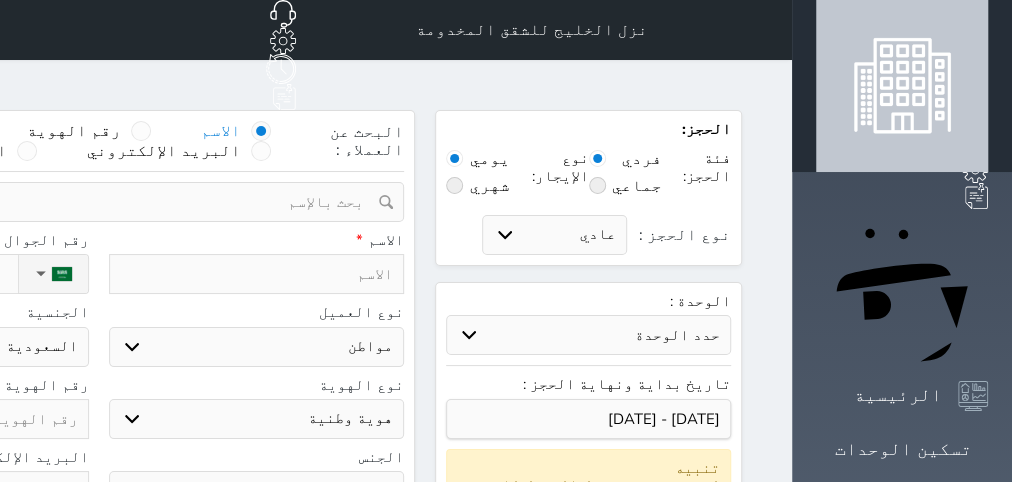 select 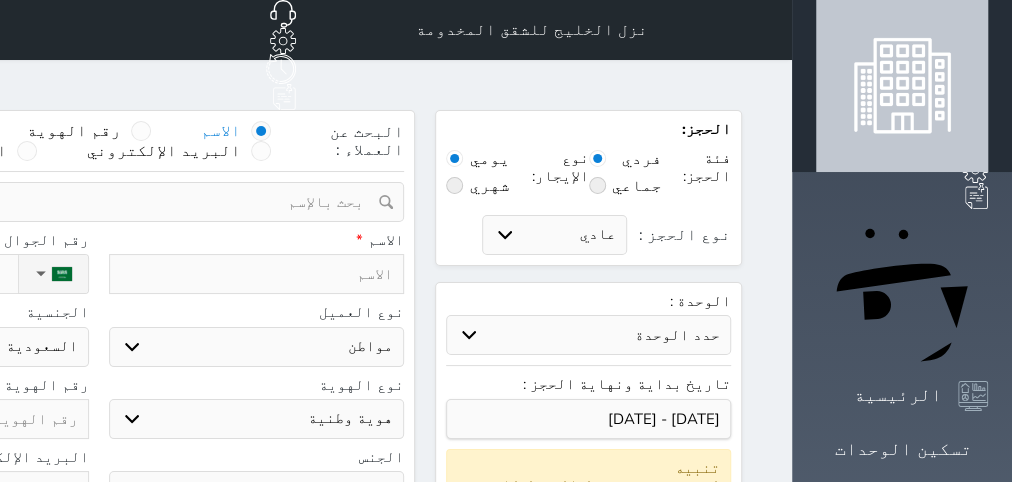 select 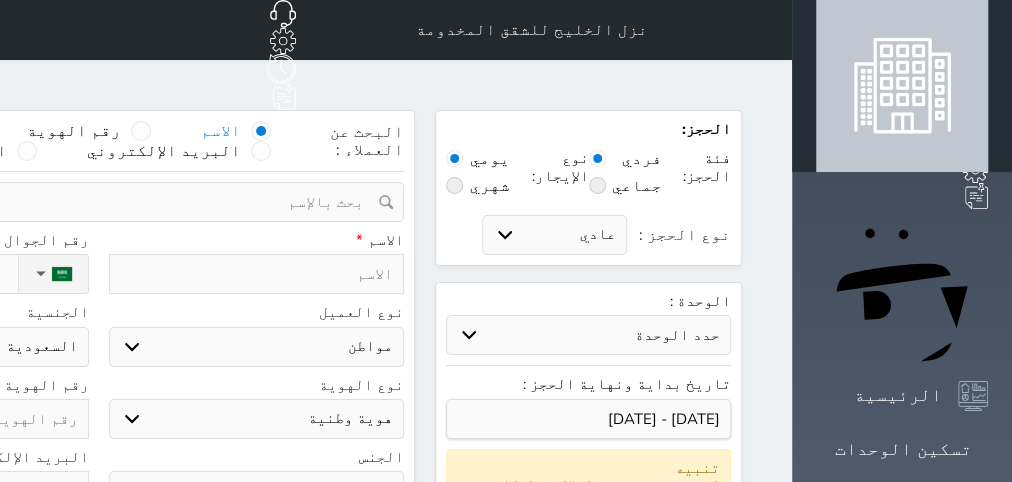 select 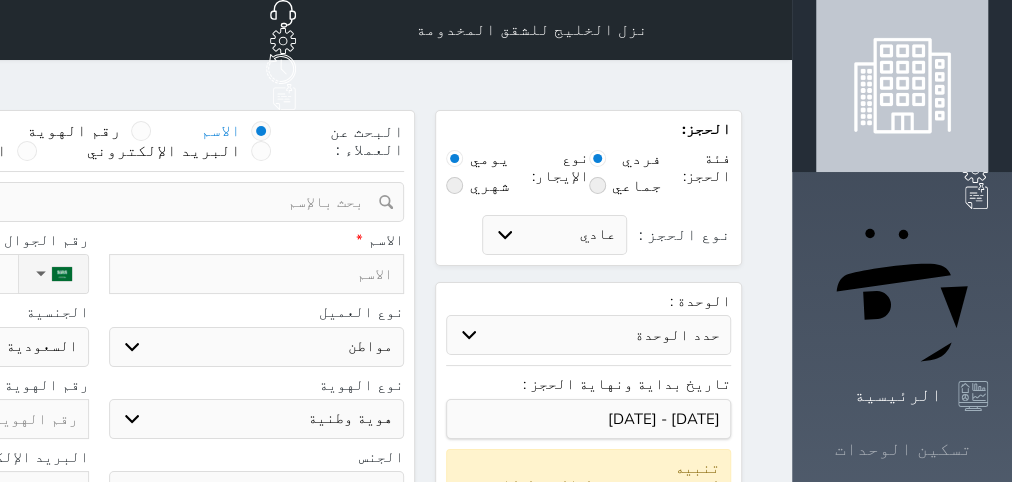 click on "تسكين الوحدات" at bounding box center [903, 449] 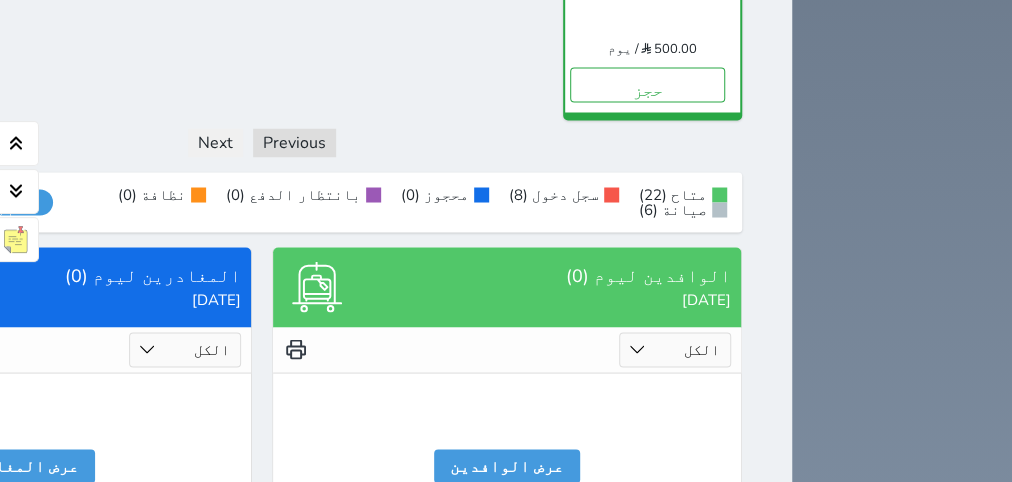 scroll, scrollTop: 1714, scrollLeft: 0, axis: vertical 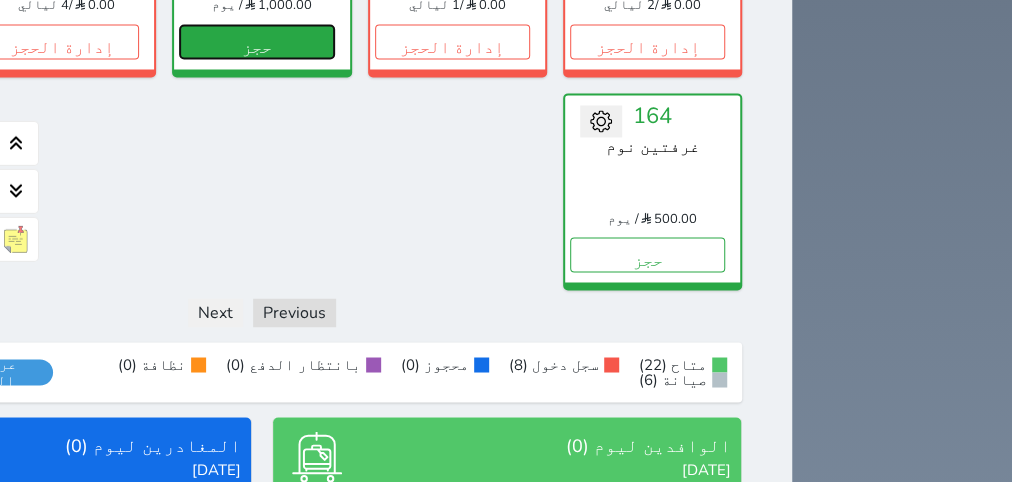 click on "حجز" at bounding box center (256, 42) 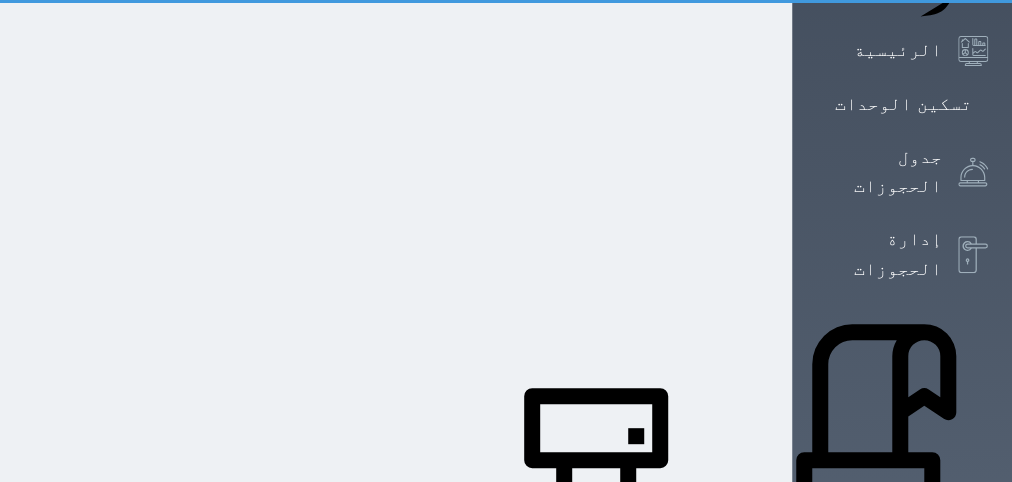 select on "1" 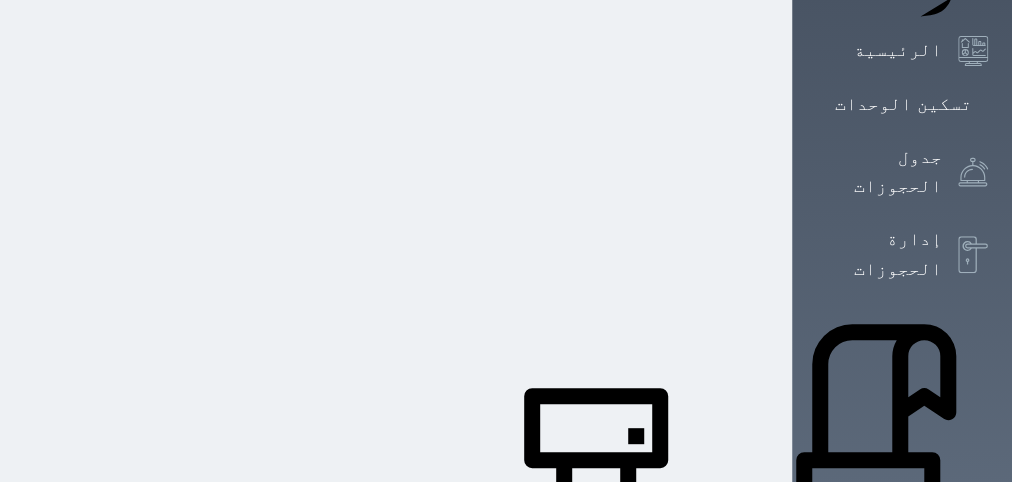 scroll, scrollTop: 6, scrollLeft: 0, axis: vertical 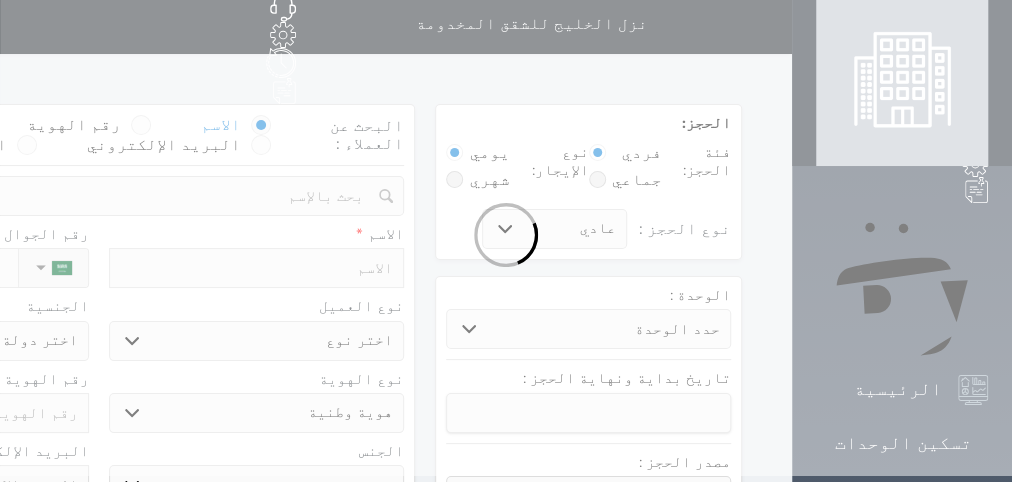 select 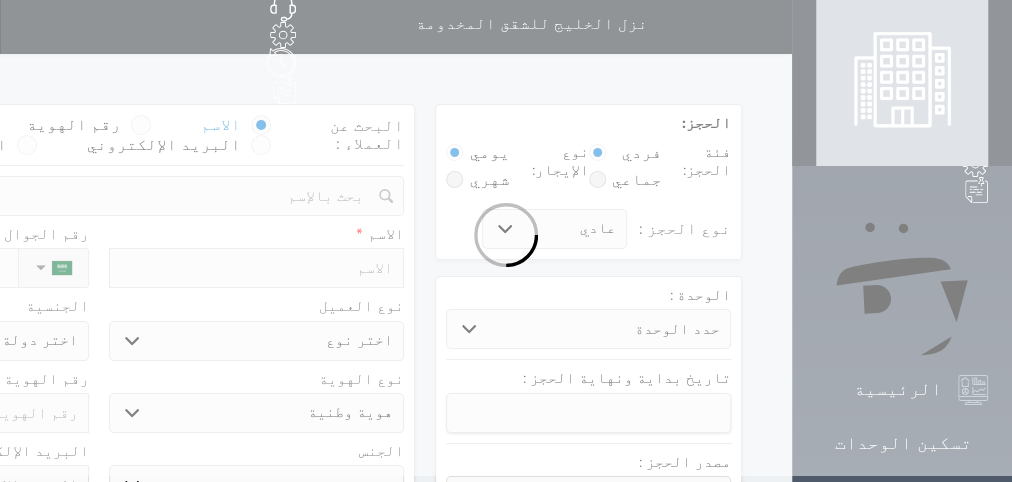 select 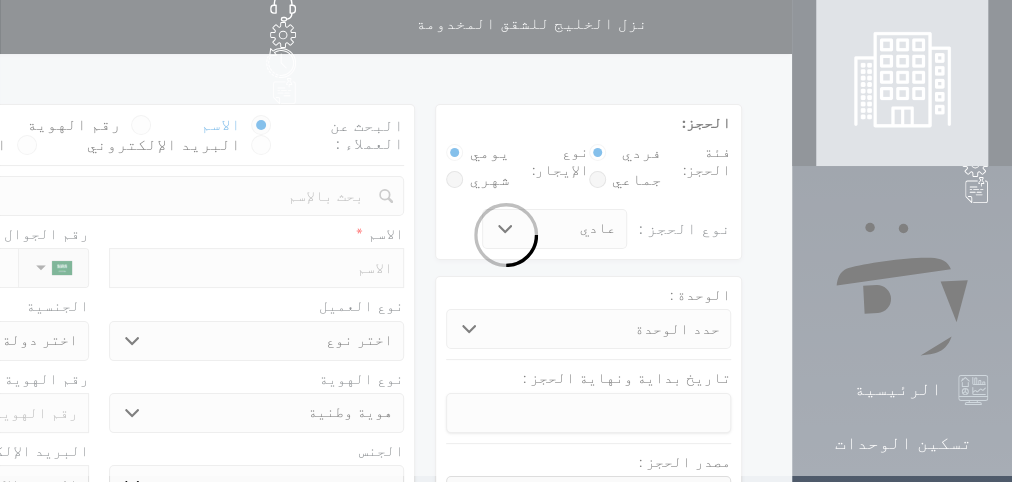 scroll, scrollTop: 0, scrollLeft: 0, axis: both 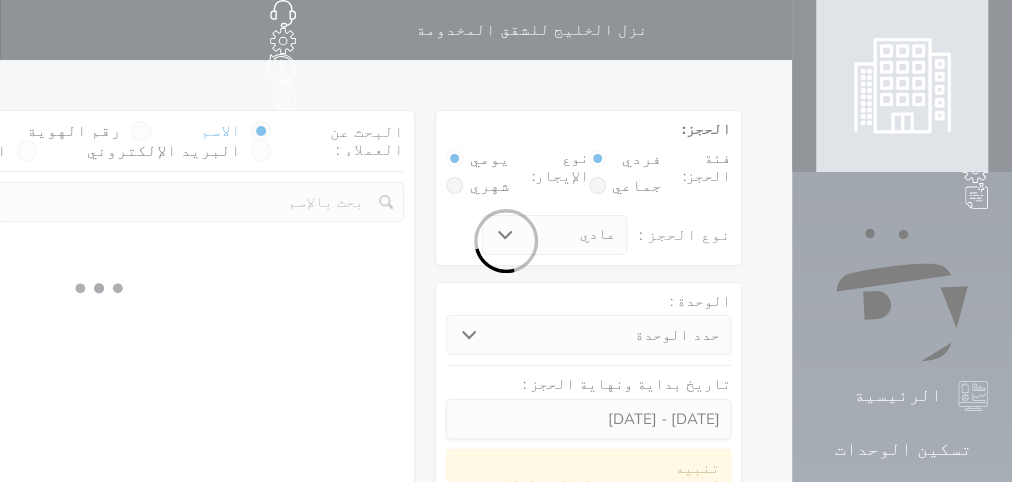 select 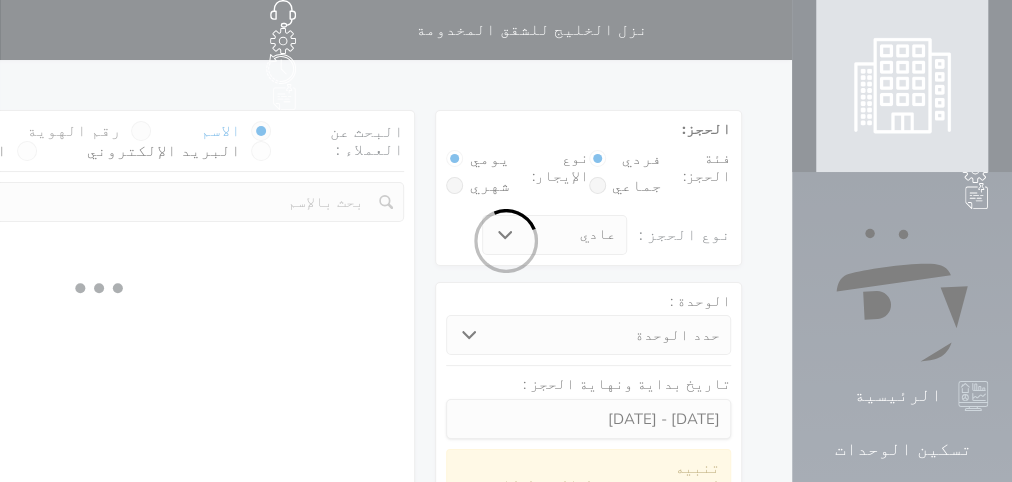 select on "1" 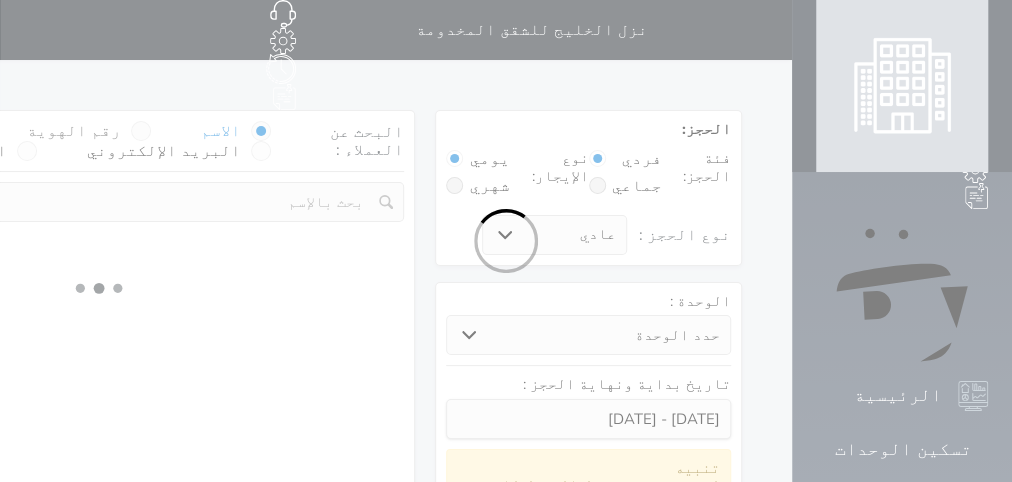 select on "113" 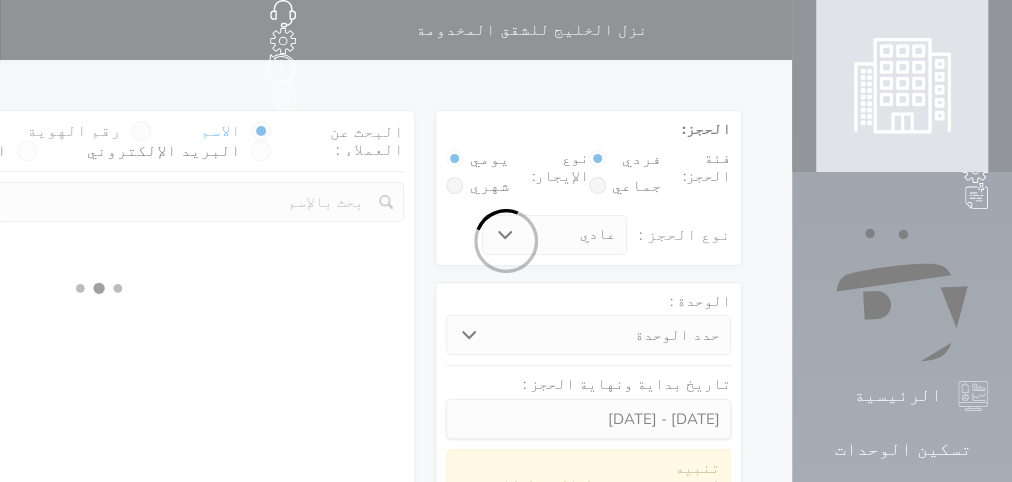 select on "1" 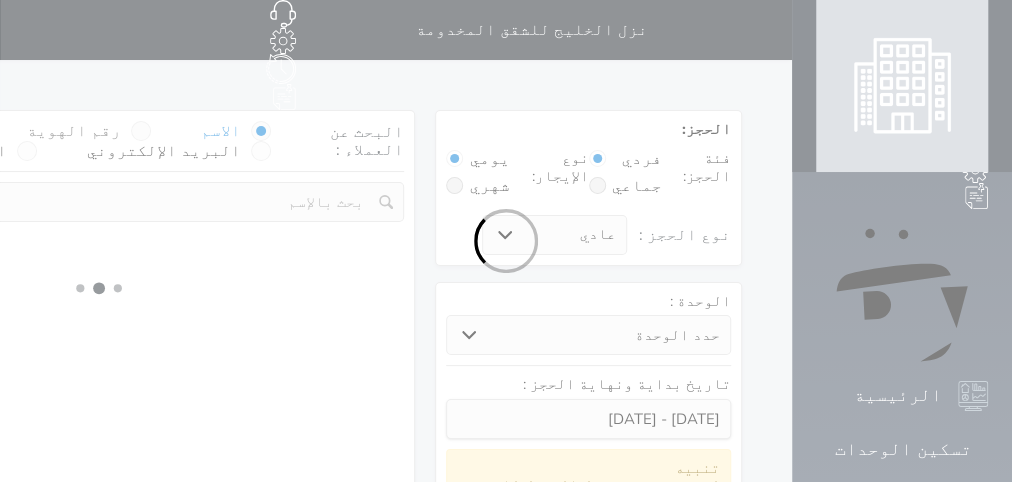 select 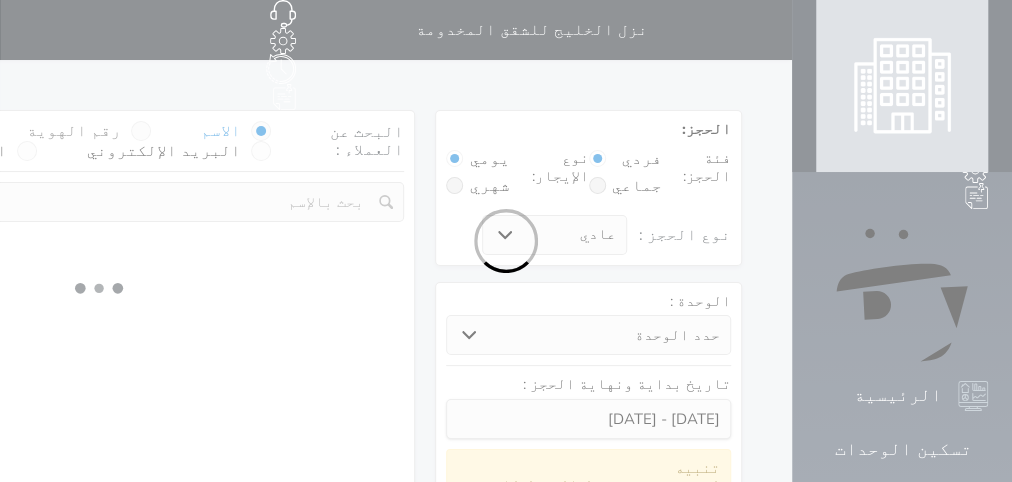 select on "7" 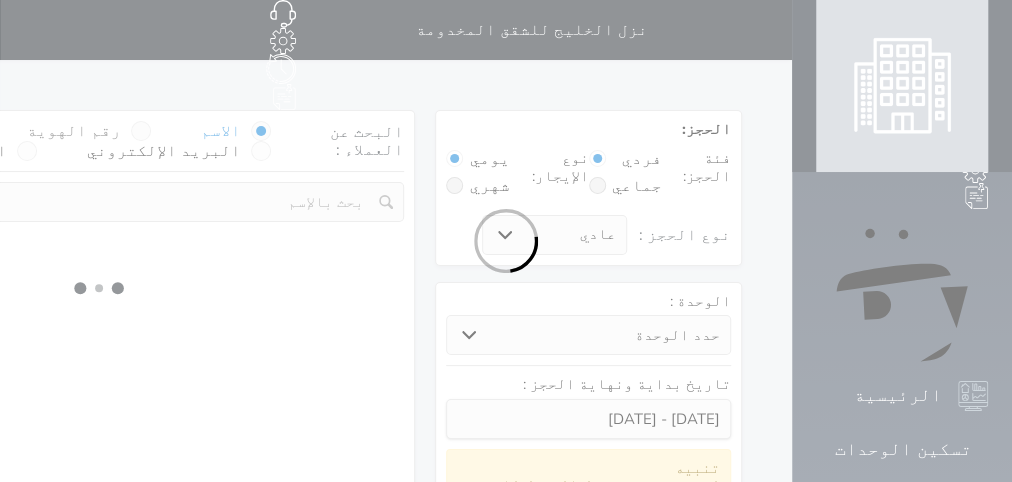 select 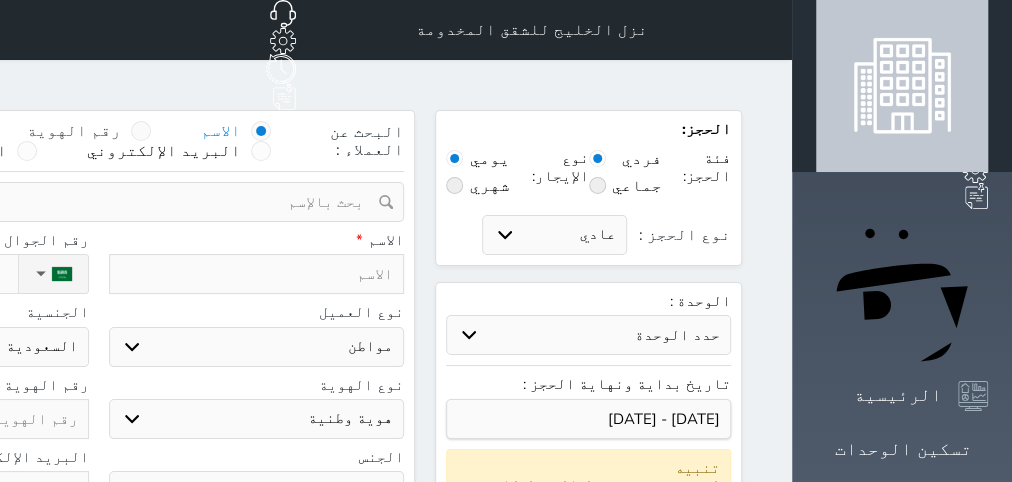 select 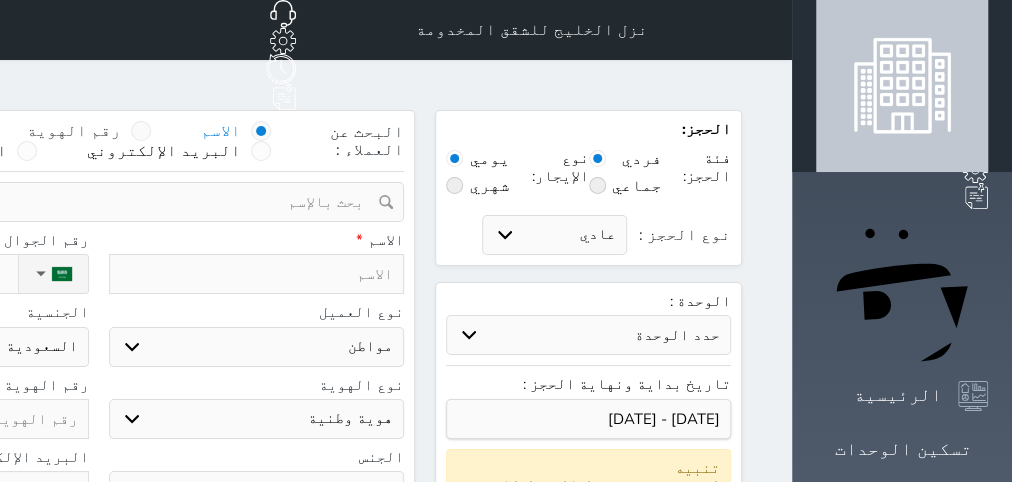 select 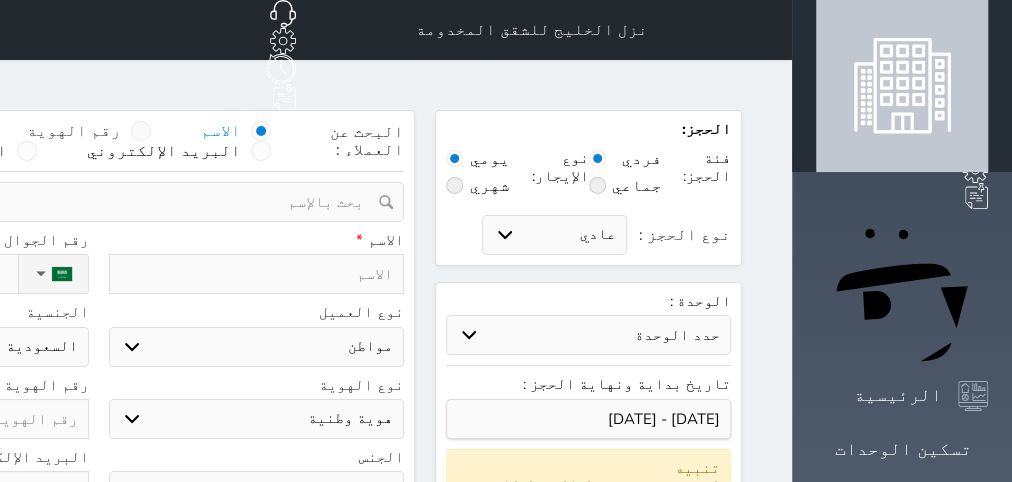 select 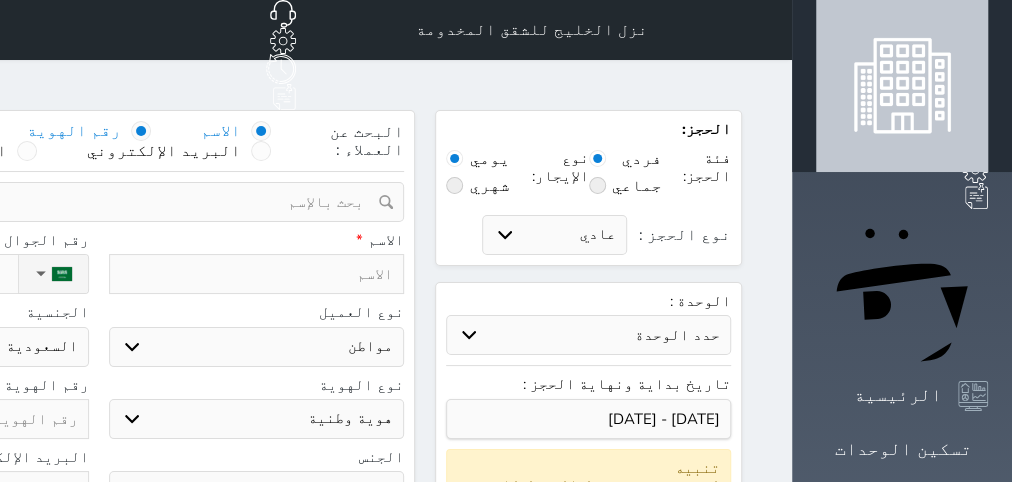 select 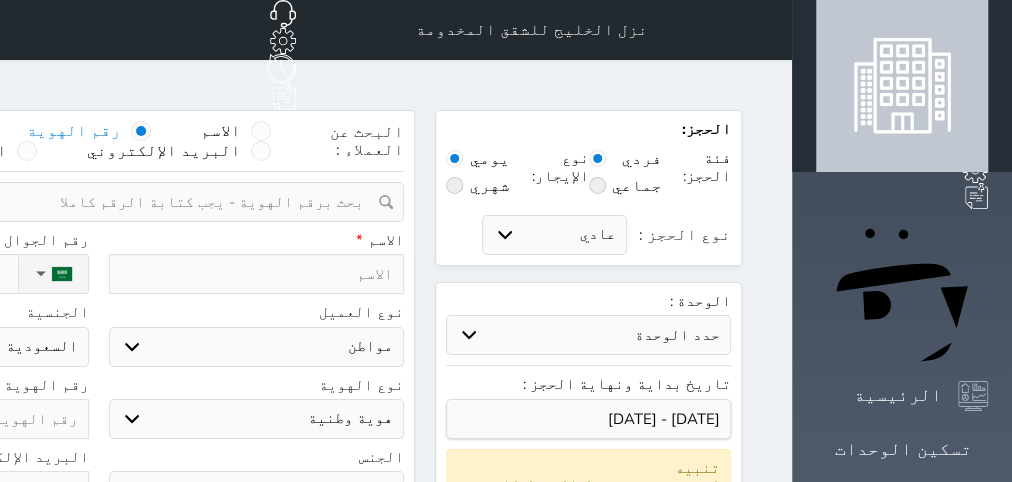 select 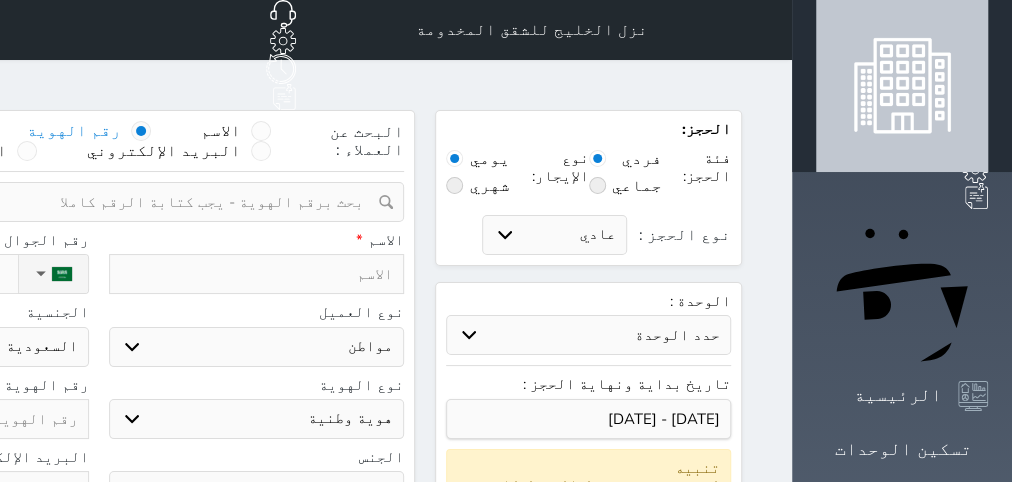 select 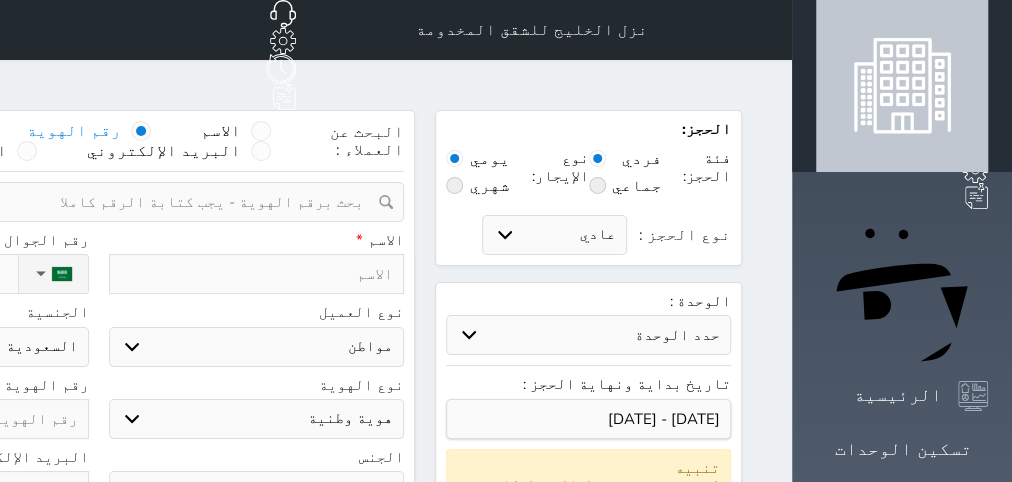 click at bounding box center (91, 202) 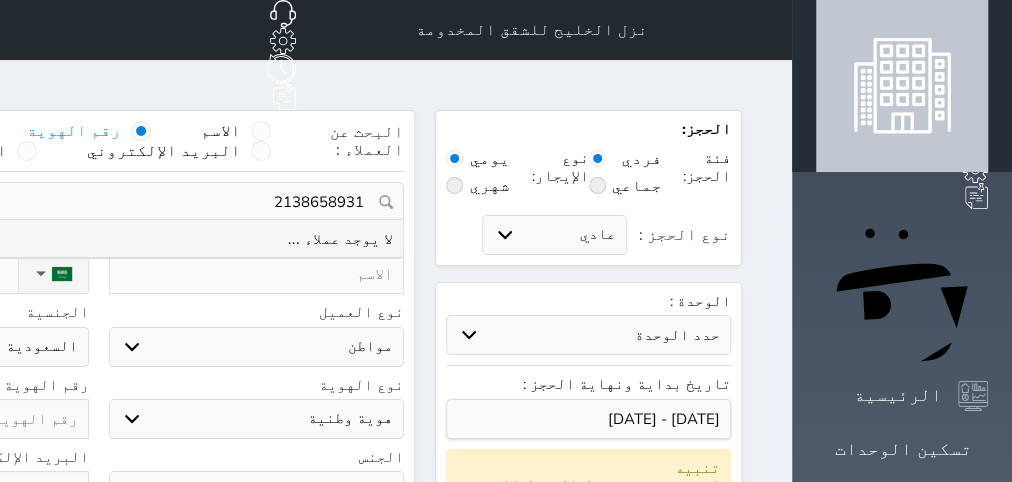 drag, startPoint x: 436, startPoint y: 179, endPoint x: 554, endPoint y: 163, distance: 119.0798 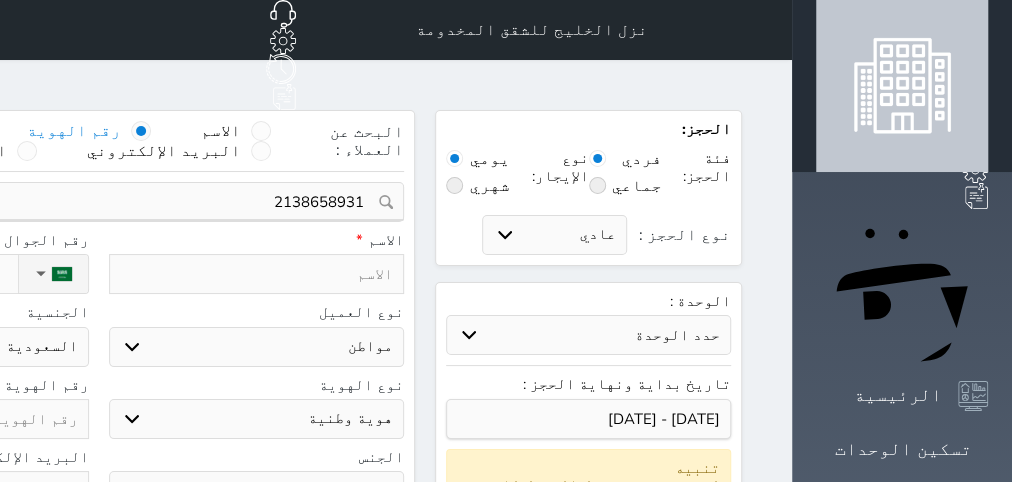 click at bounding box center [257, 274] 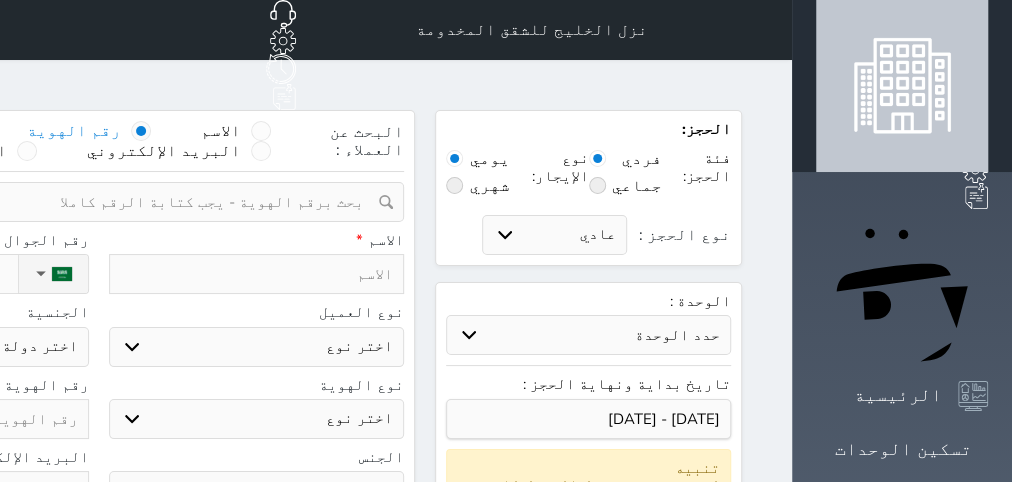 type on "ع" 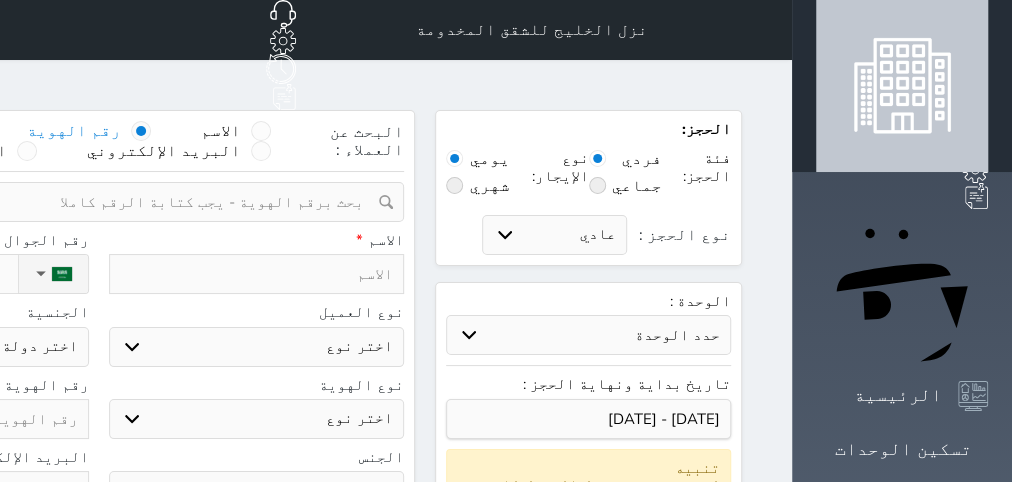 select 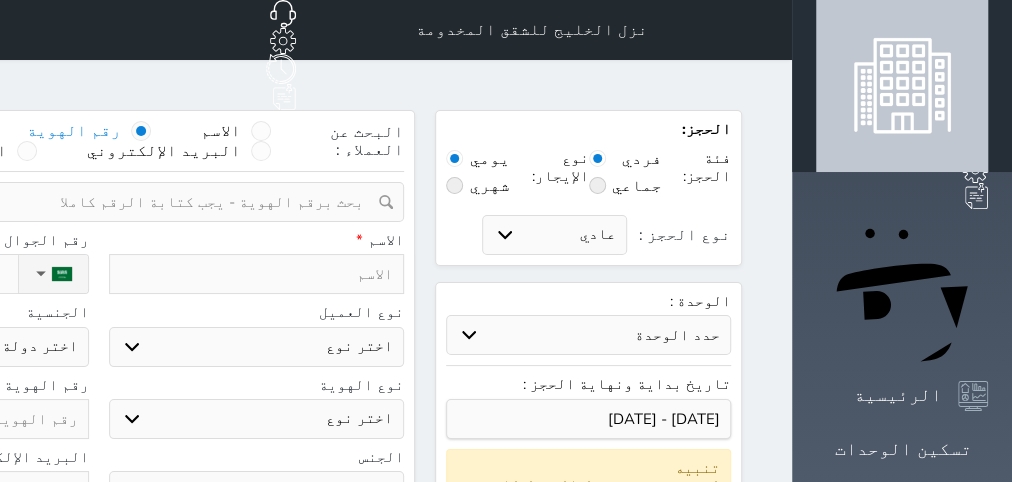 select 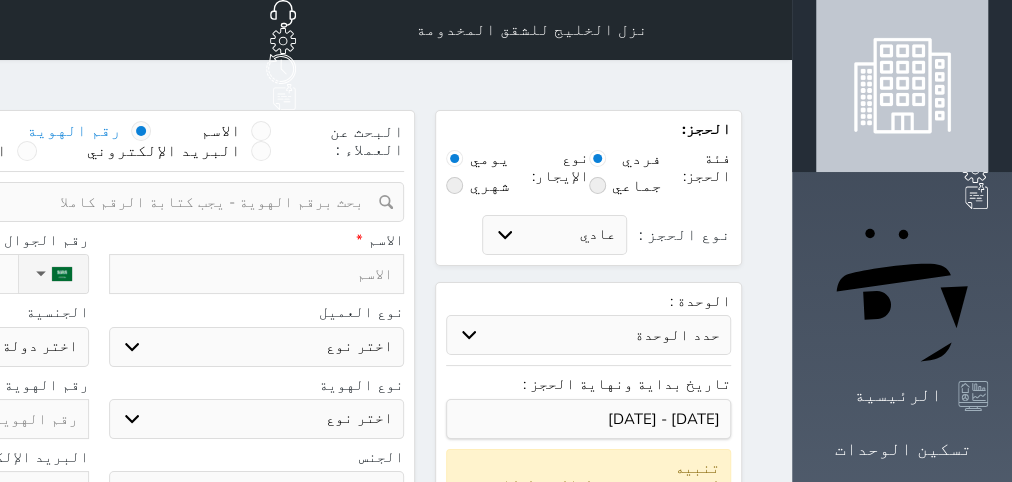 select 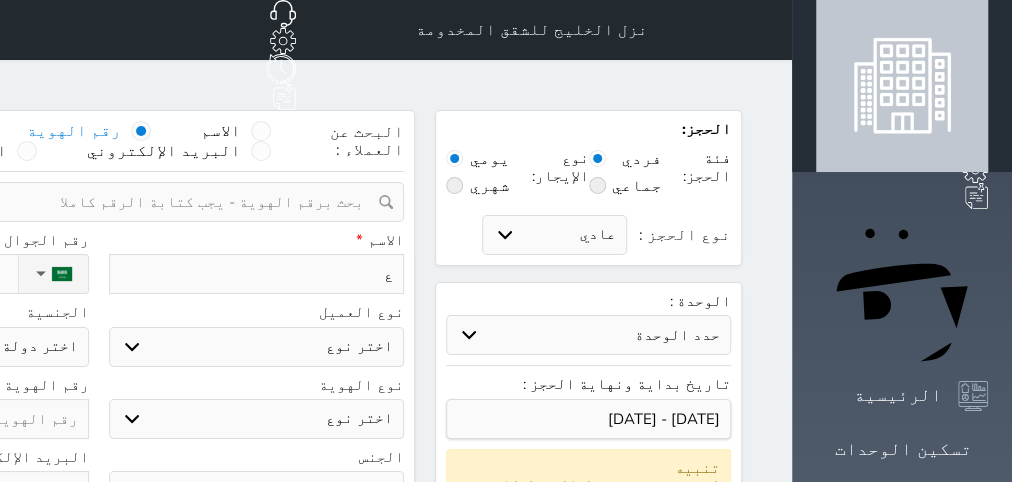 type on "عب" 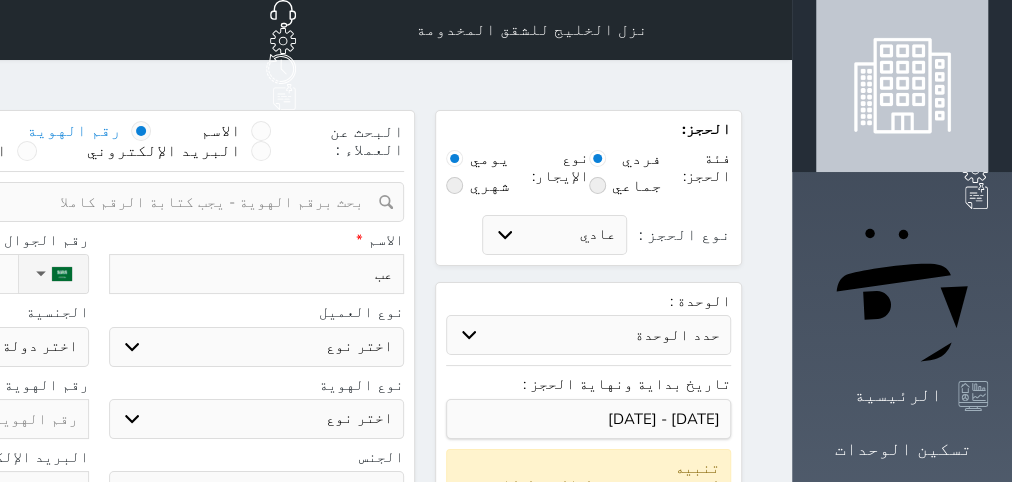 type on "عبد" 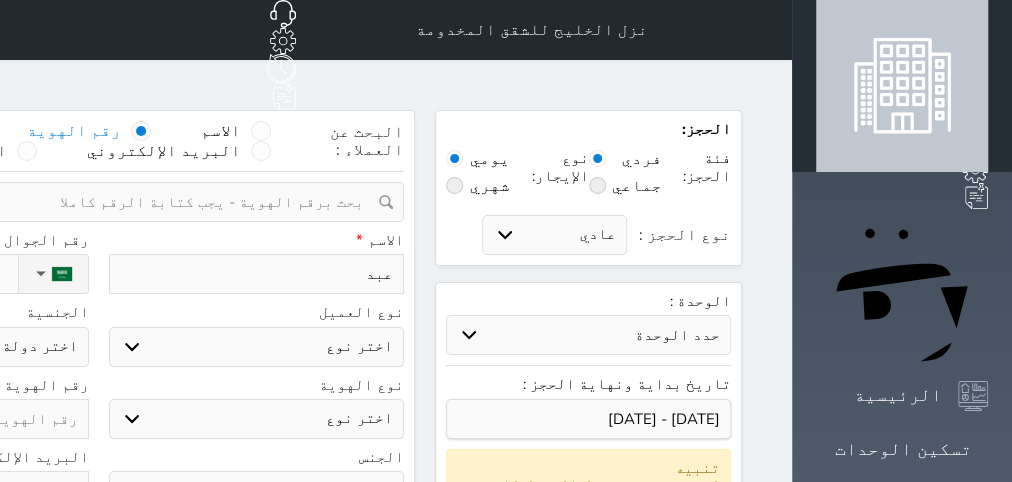 type on "[PERSON_NAME]" 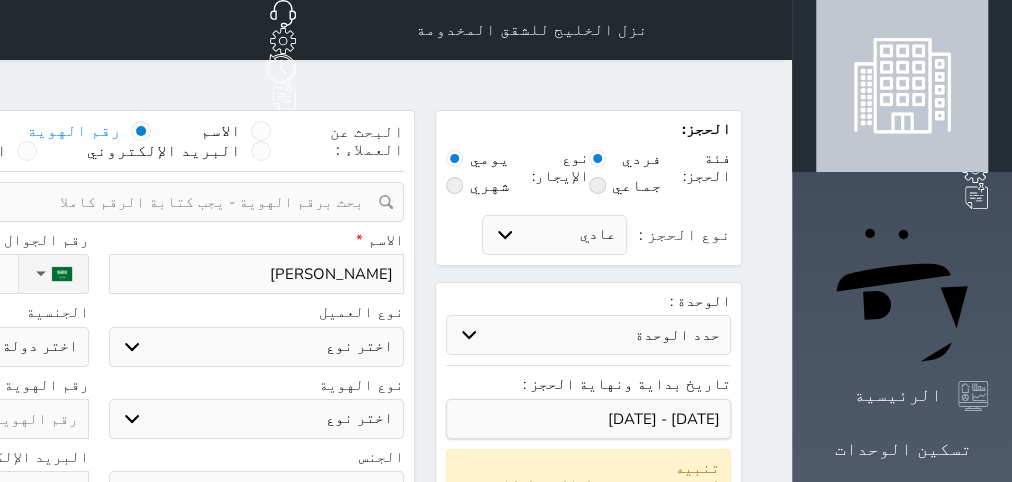 select 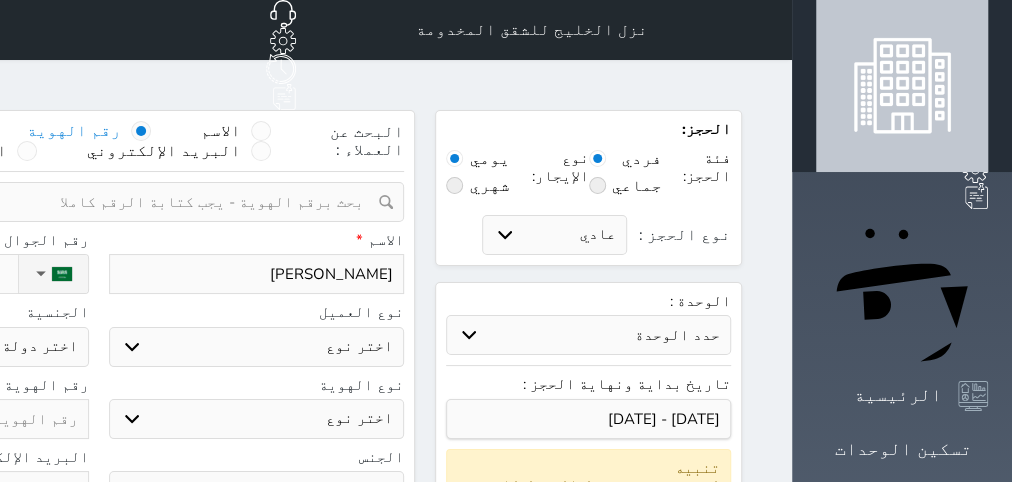 type on "عبدال" 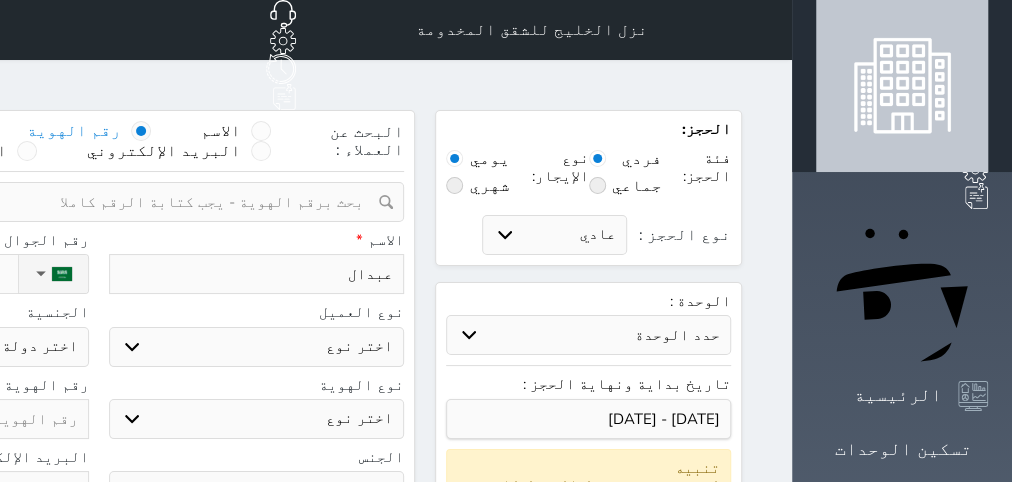select 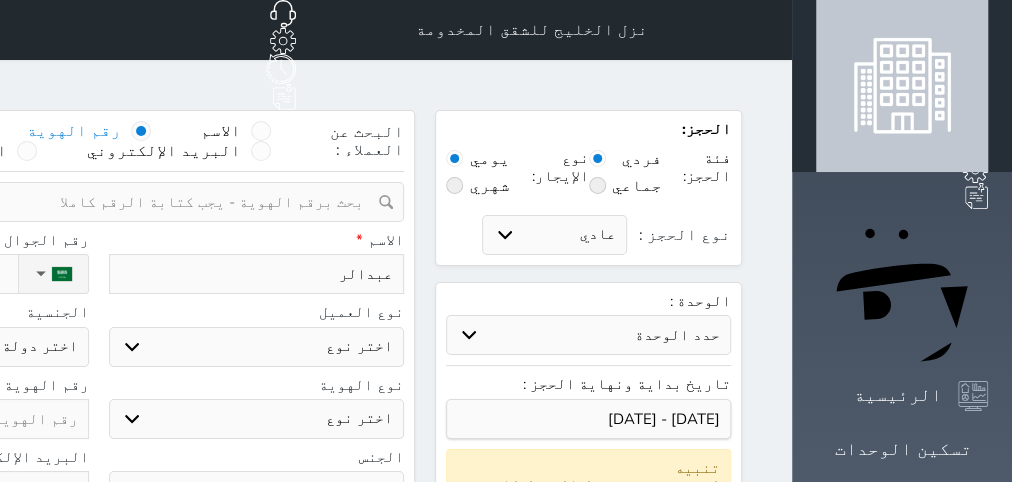 type on "[PERSON_NAME]" 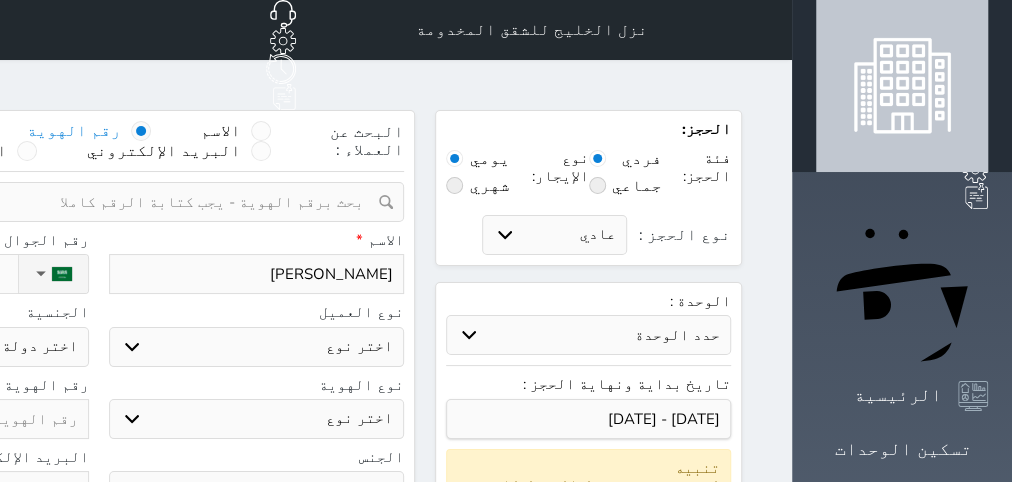 select 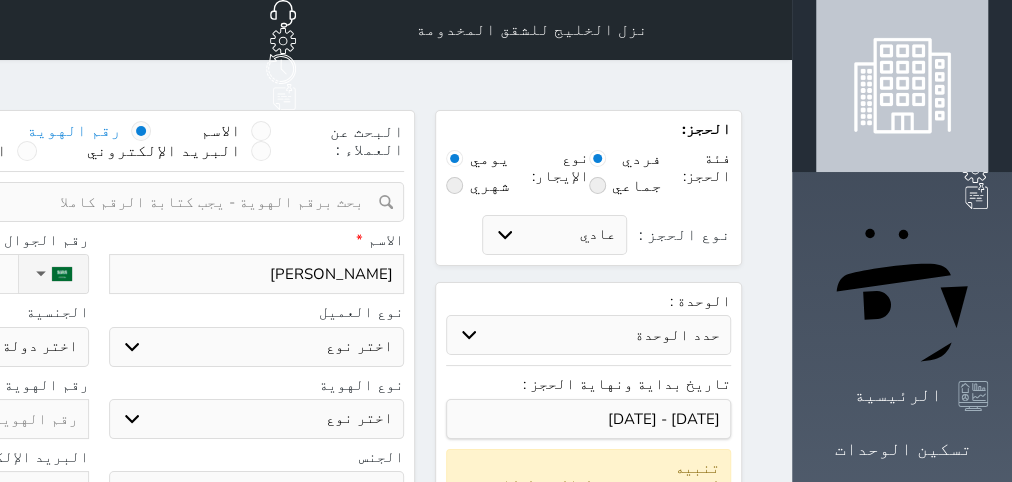 type on "[PERSON_NAME]" 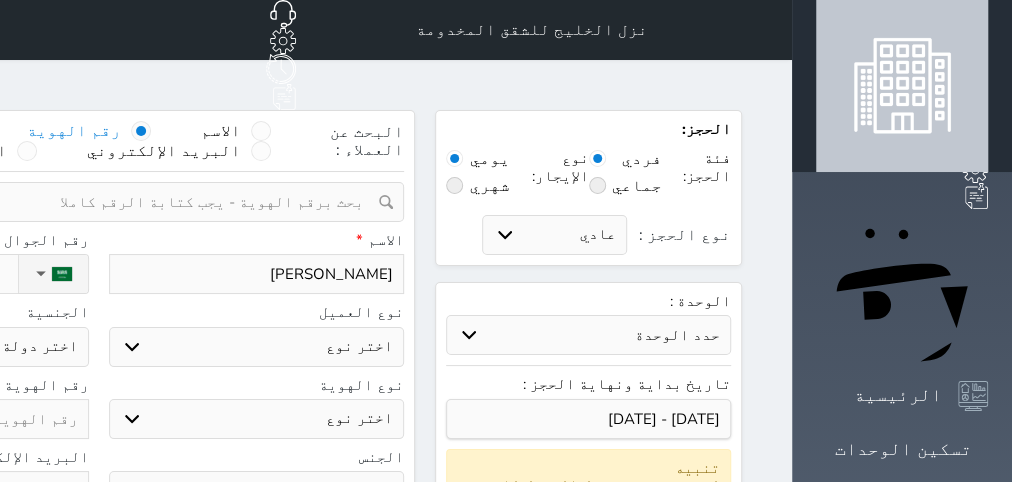 select 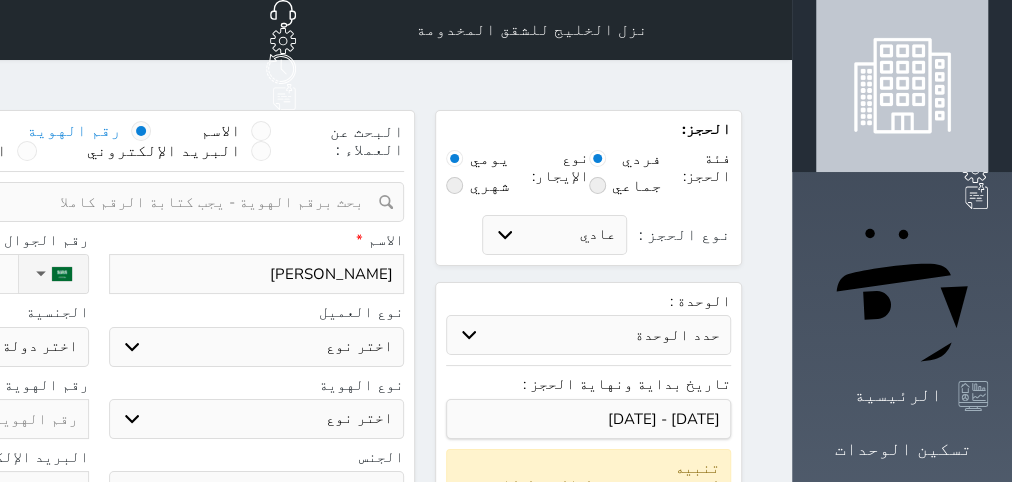 type on "[PERSON_NAME]" 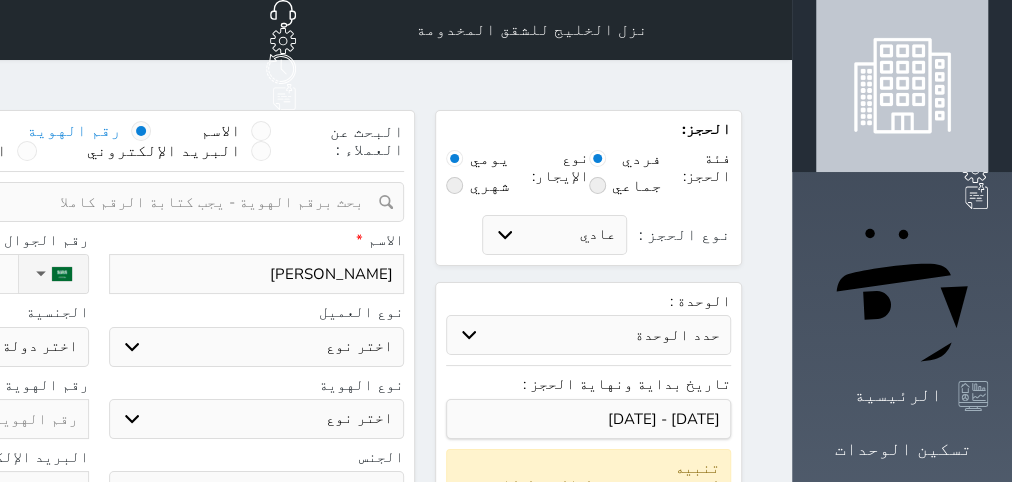 type on "[PERSON_NAME]" 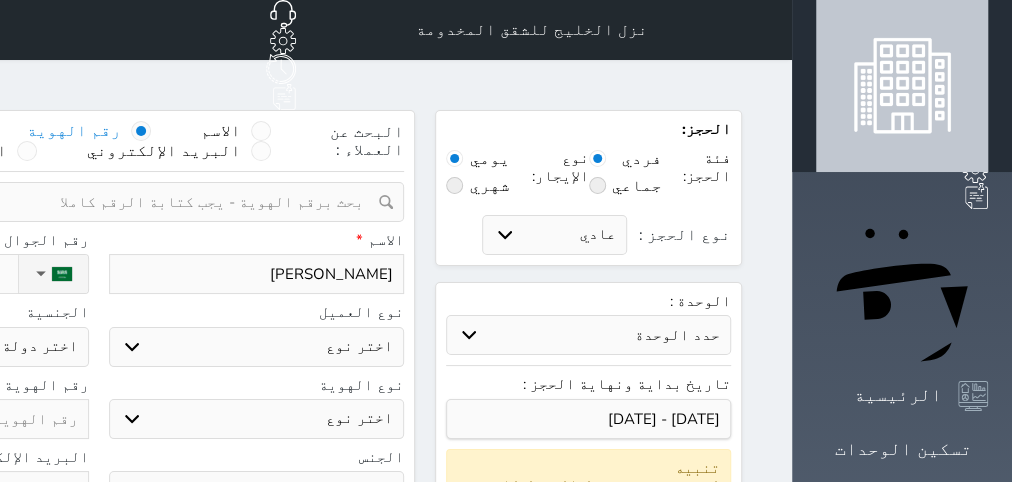 select 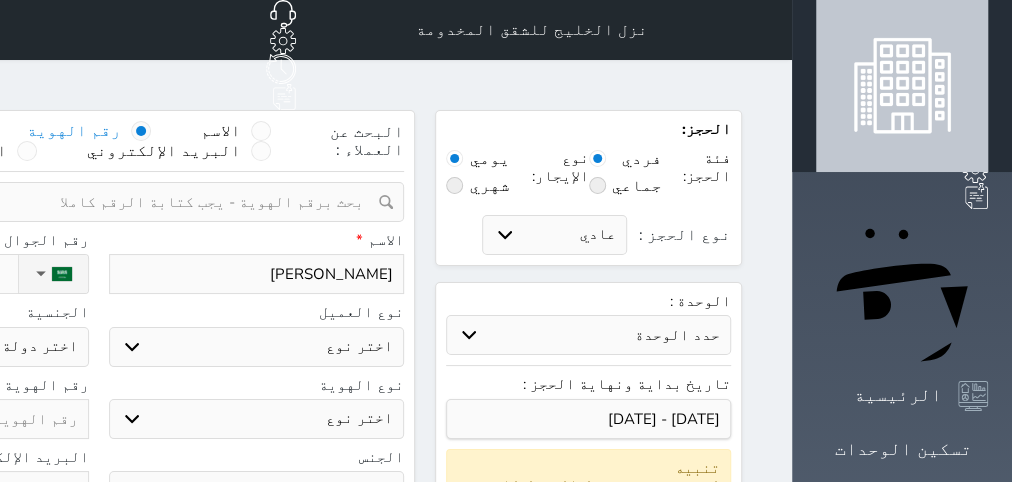 type on "[PERSON_NAME]" 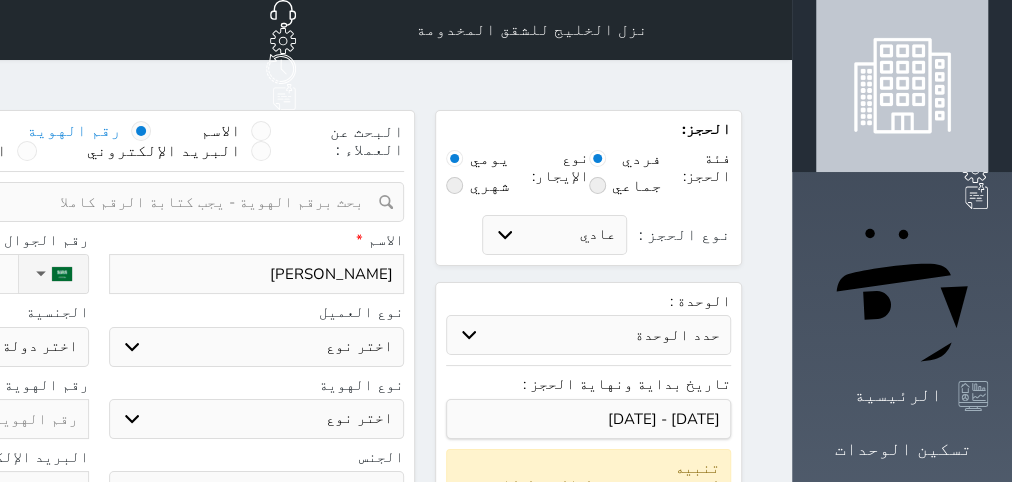 type on "عبدالرحم" 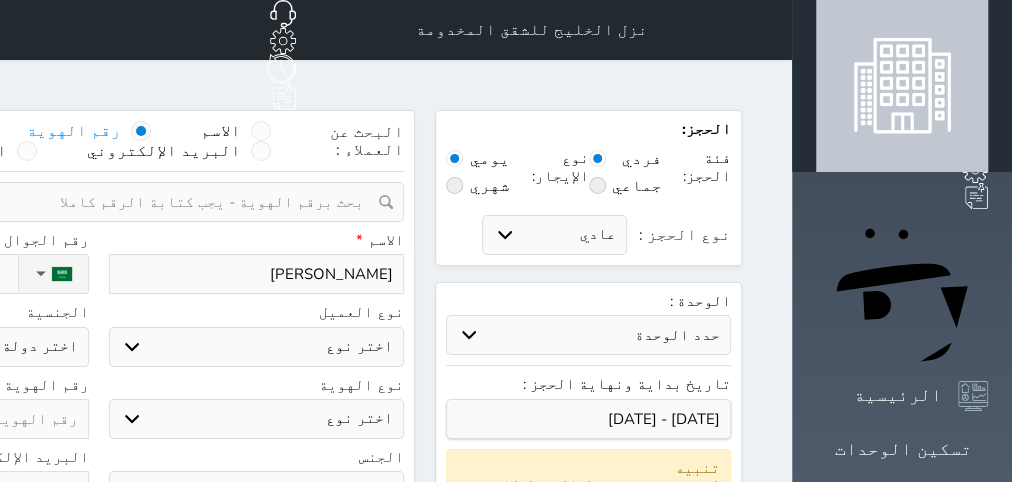 select 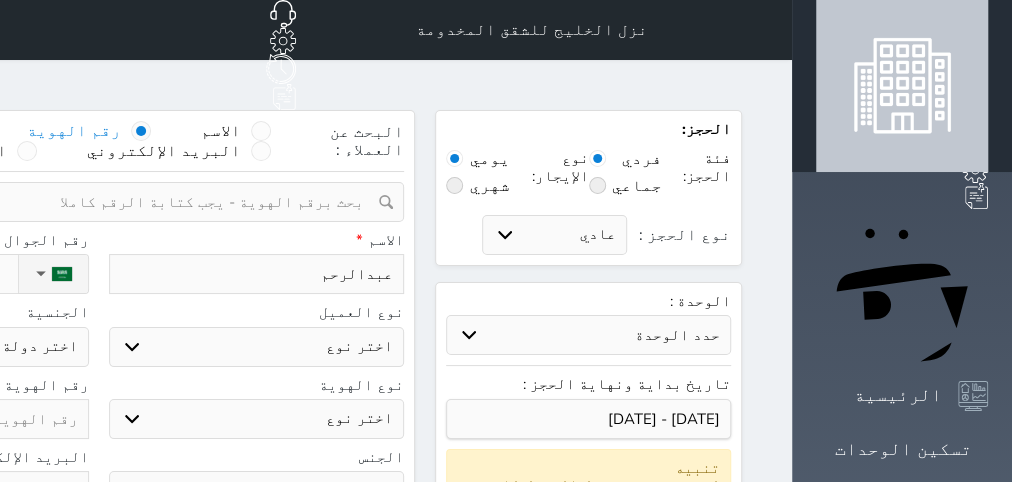 type on "[PERSON_NAME]" 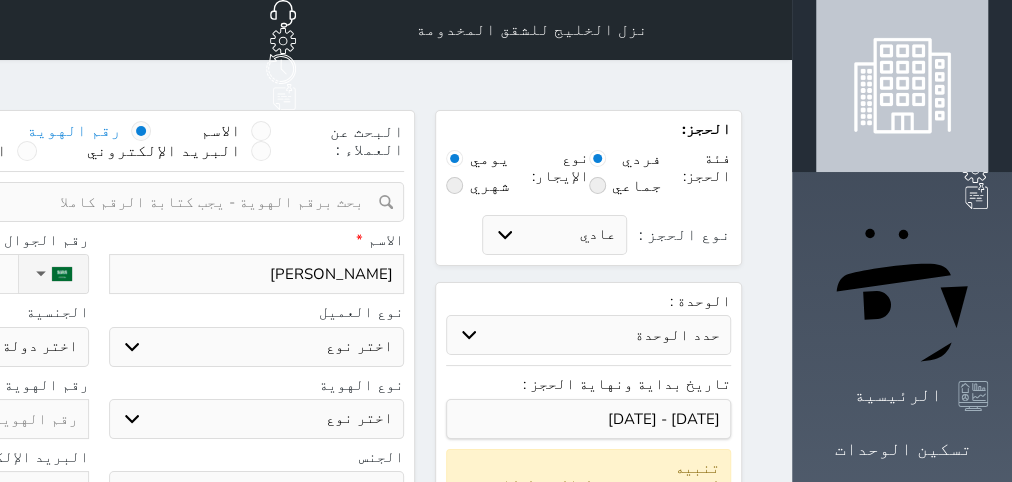 type on "[PERSON_NAME]" 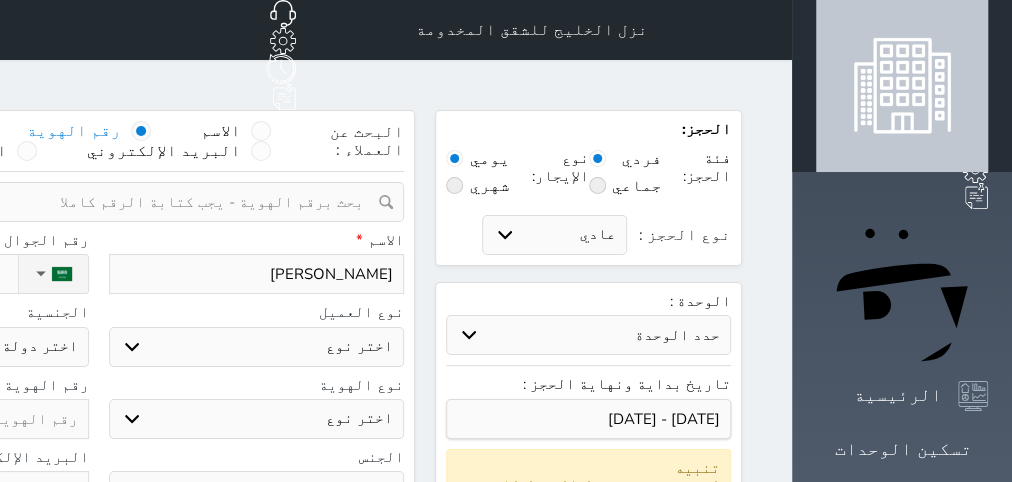 type on "[PERSON_NAME]" 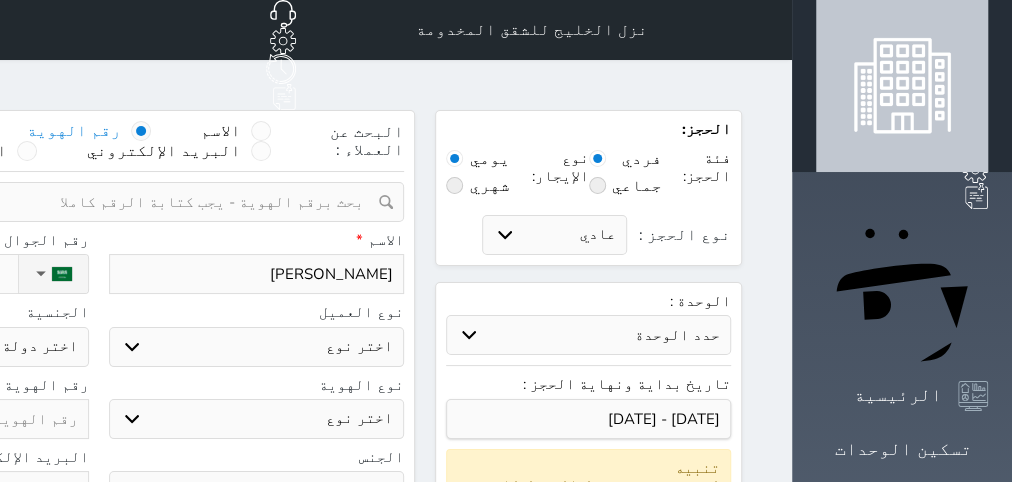 click on "اختر نوع   مواطن مواطن خليجي زائر مقيم" at bounding box center (257, 347) 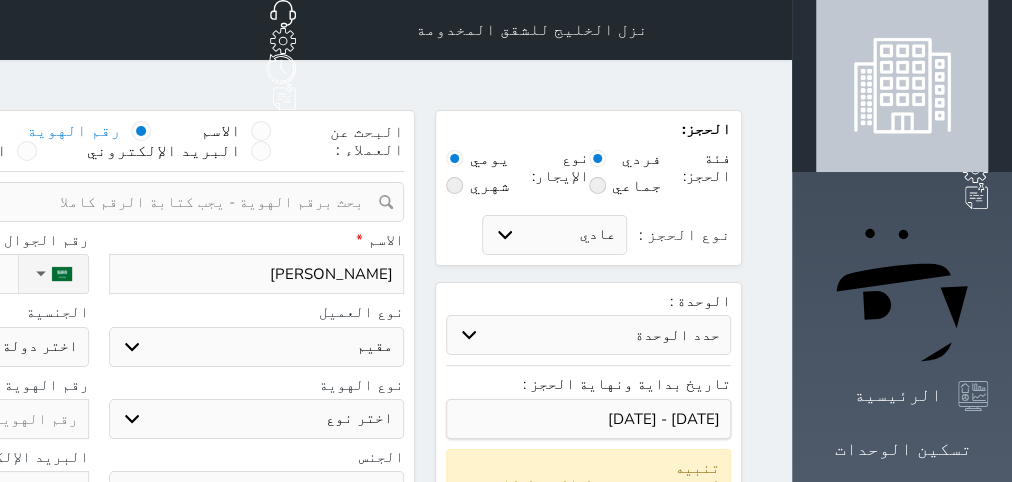 select 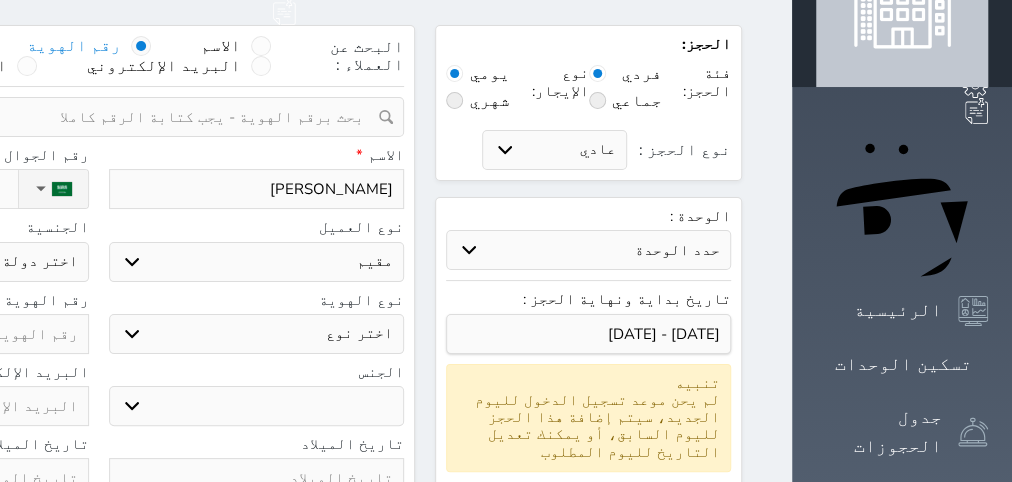 scroll, scrollTop: 126, scrollLeft: 0, axis: vertical 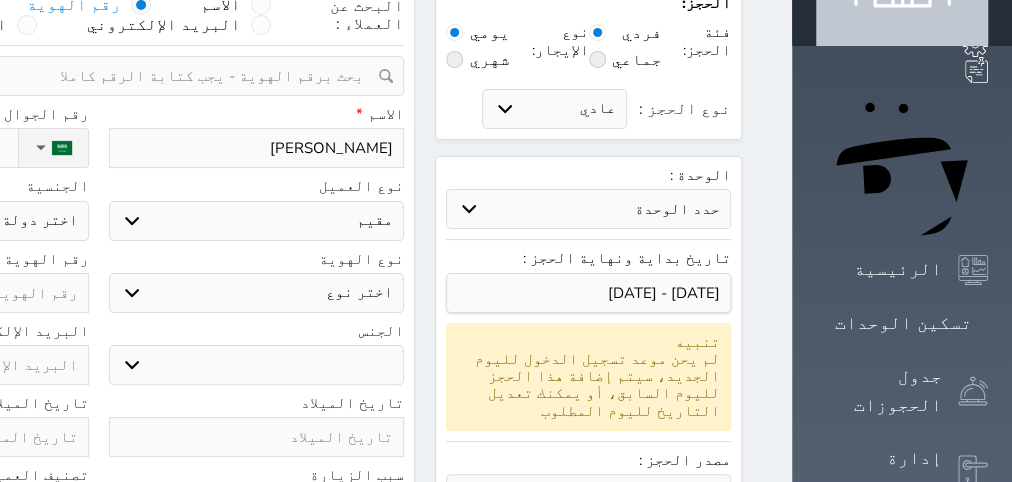 click on "اختر نوع   مقيم جواز السفر" at bounding box center [257, 293] 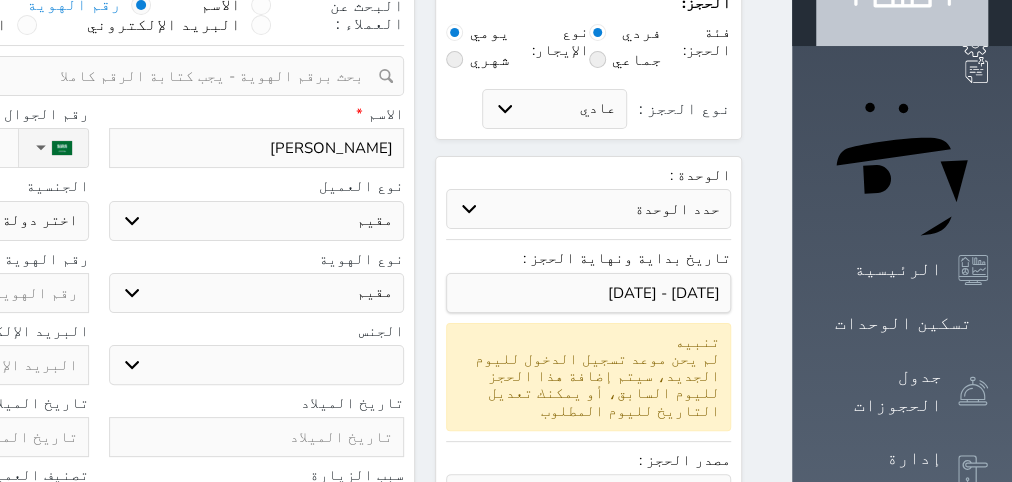 select 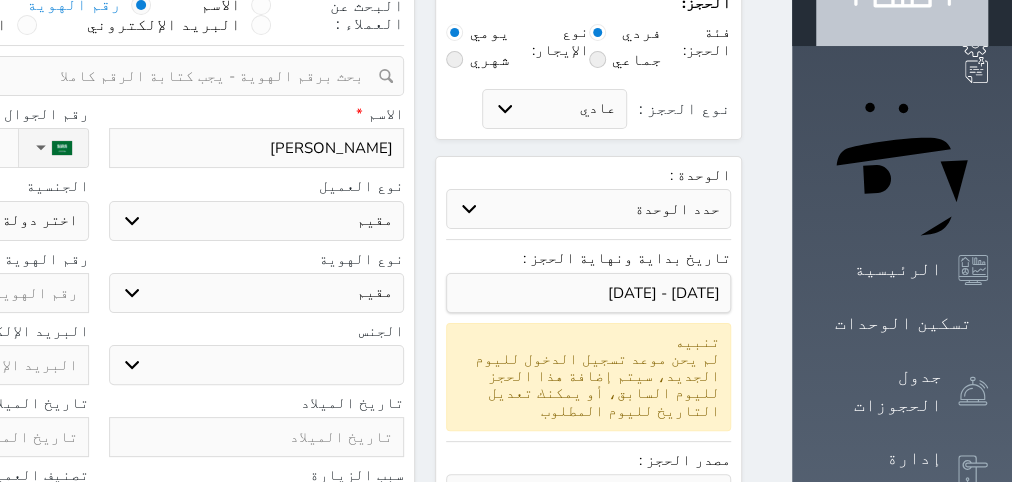 select 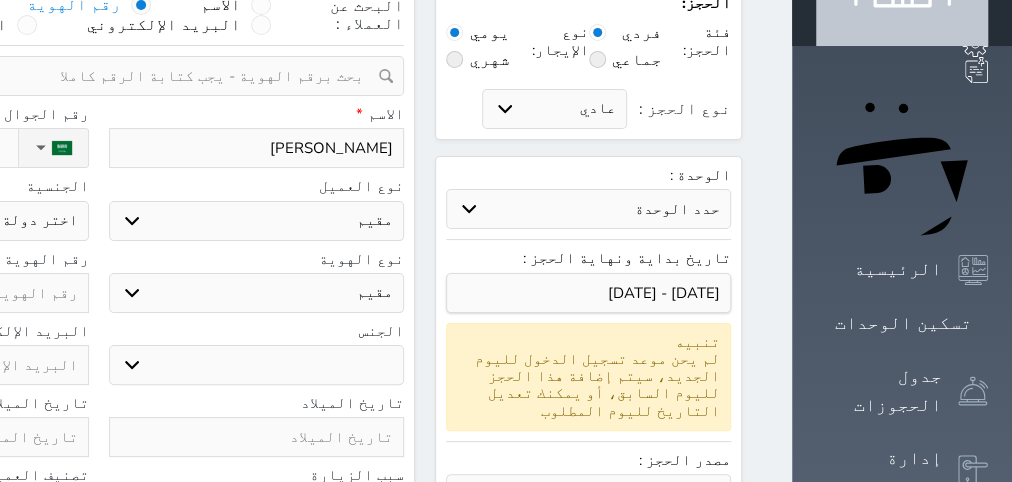 select 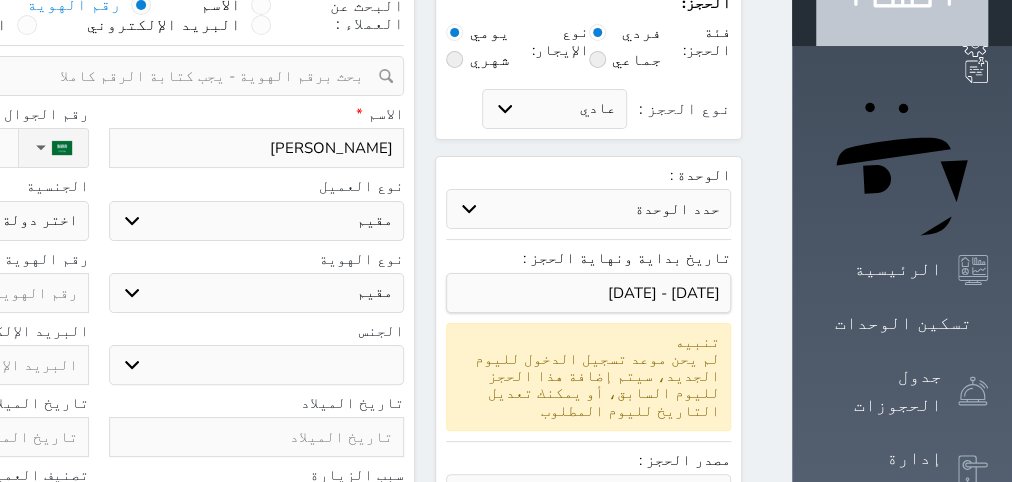 select 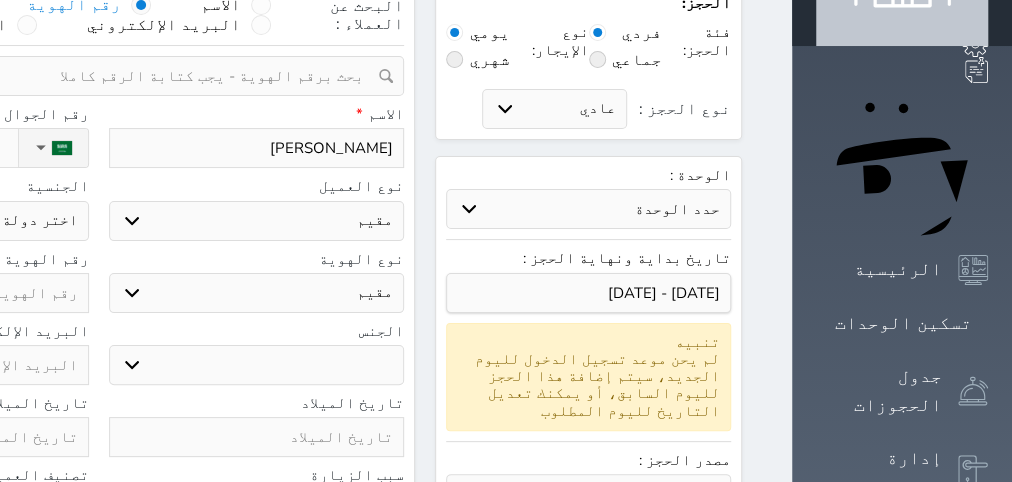 paste on "2138658931" 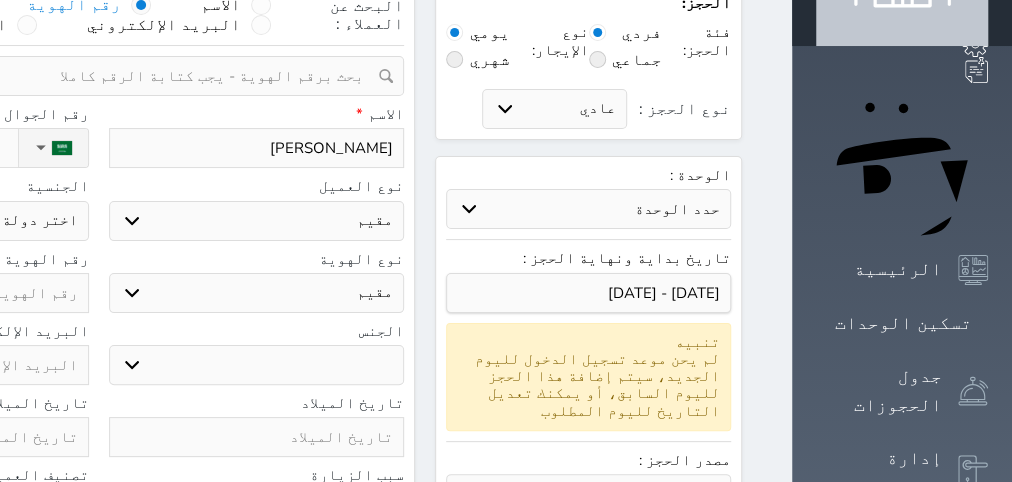 select 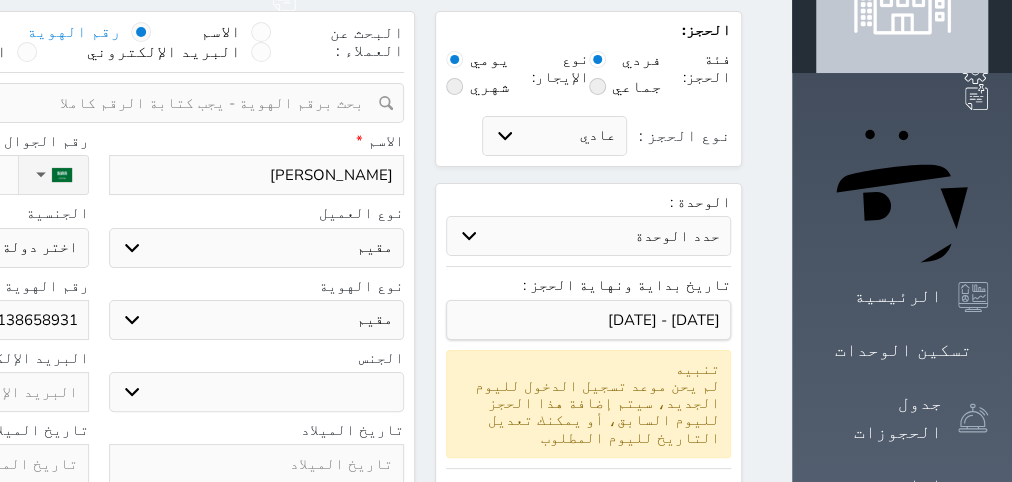 scroll, scrollTop: 0, scrollLeft: 0, axis: both 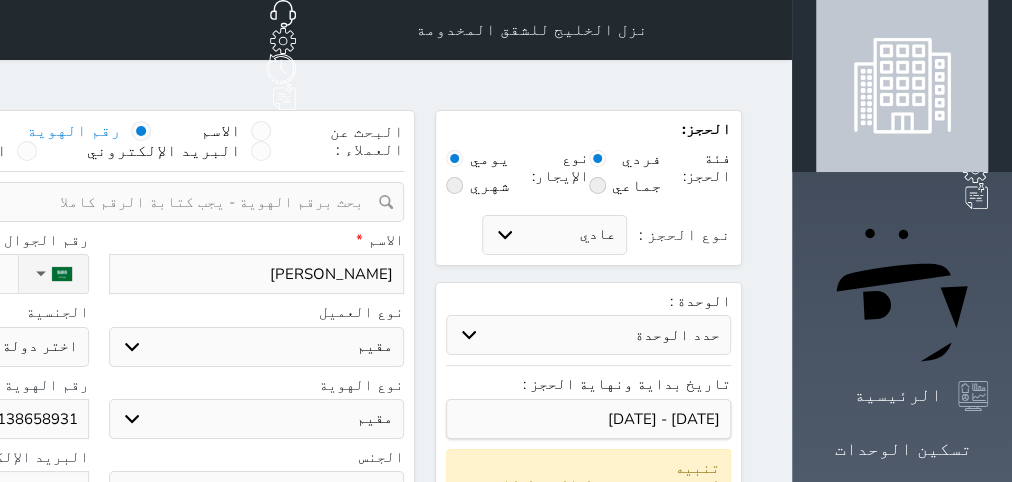type on "2138658931" 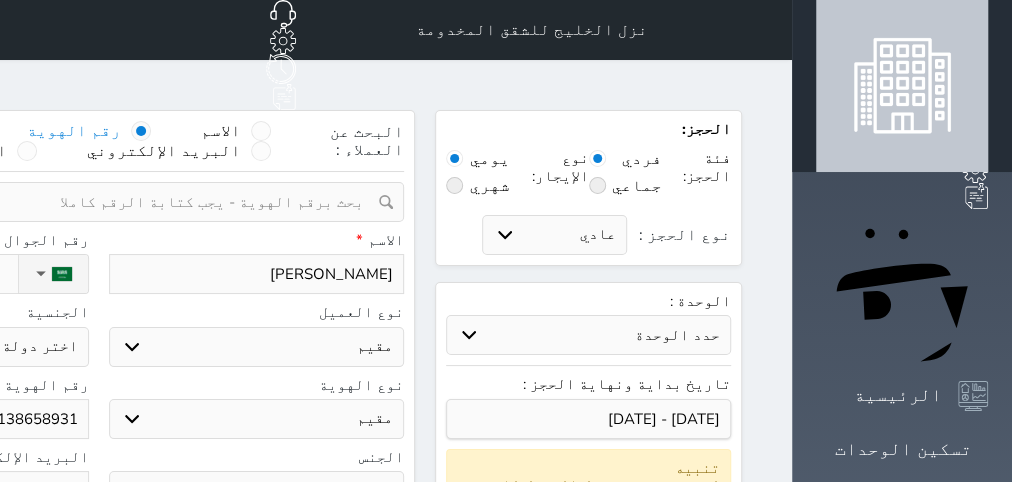 type 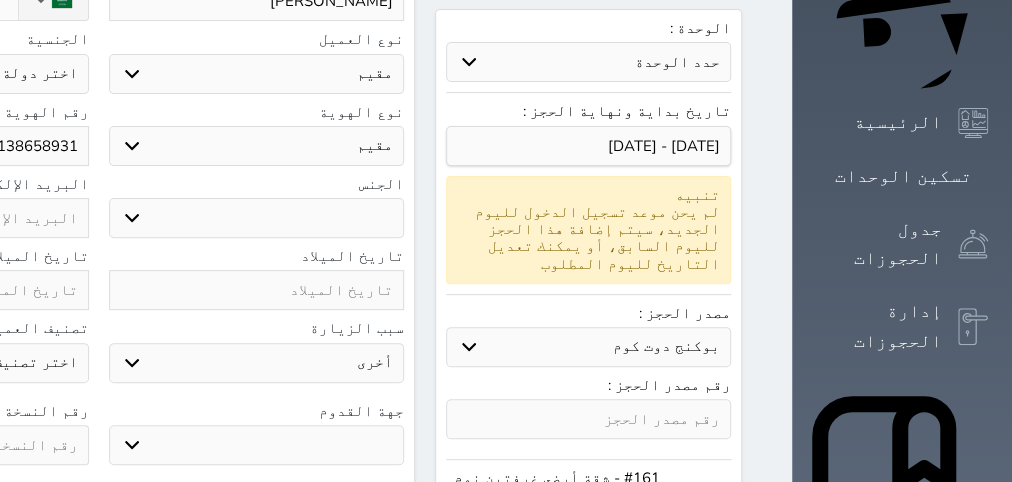 scroll, scrollTop: 378, scrollLeft: 0, axis: vertical 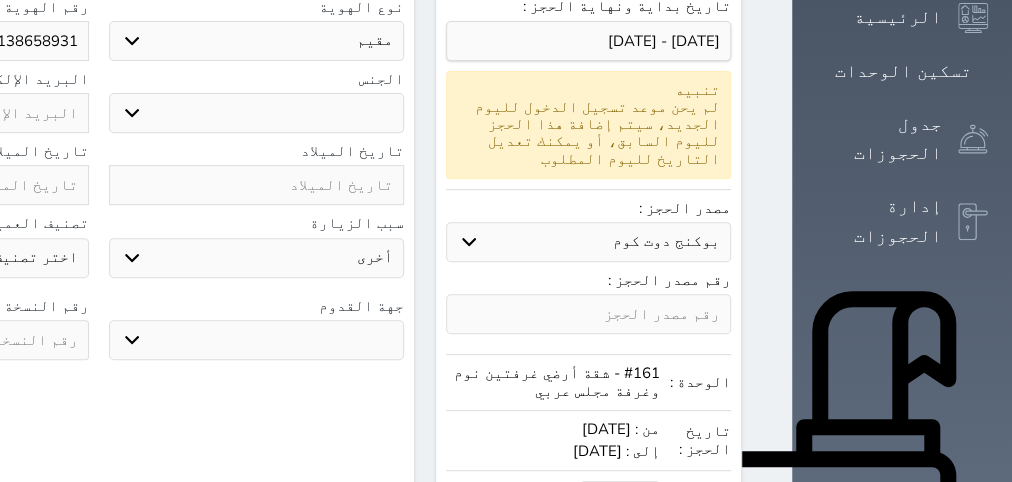 click at bounding box center (257, 185) 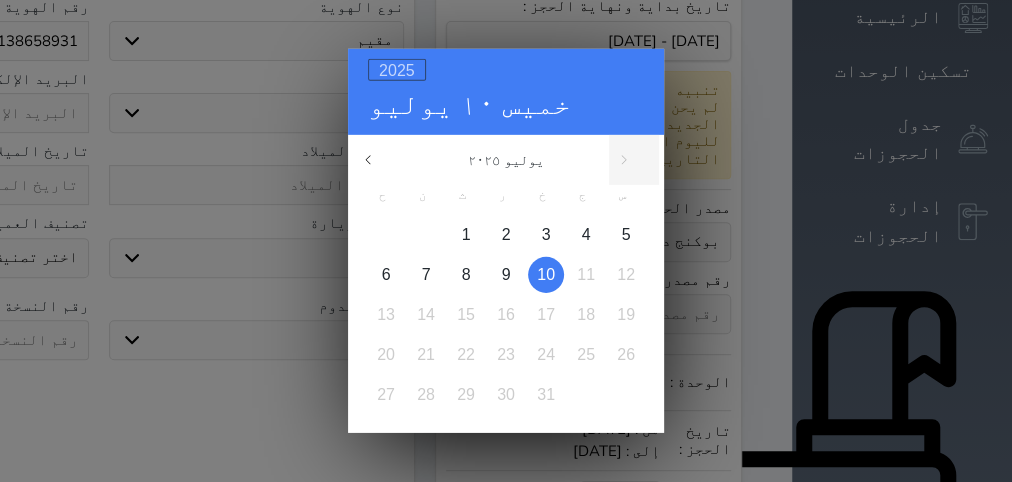click on "2025" at bounding box center [397, 70] 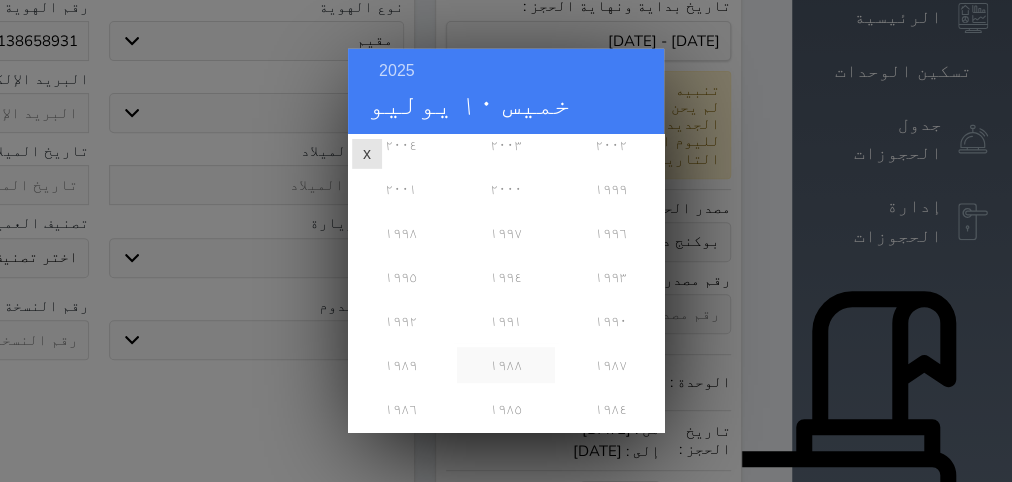 scroll, scrollTop: 382, scrollLeft: 0, axis: vertical 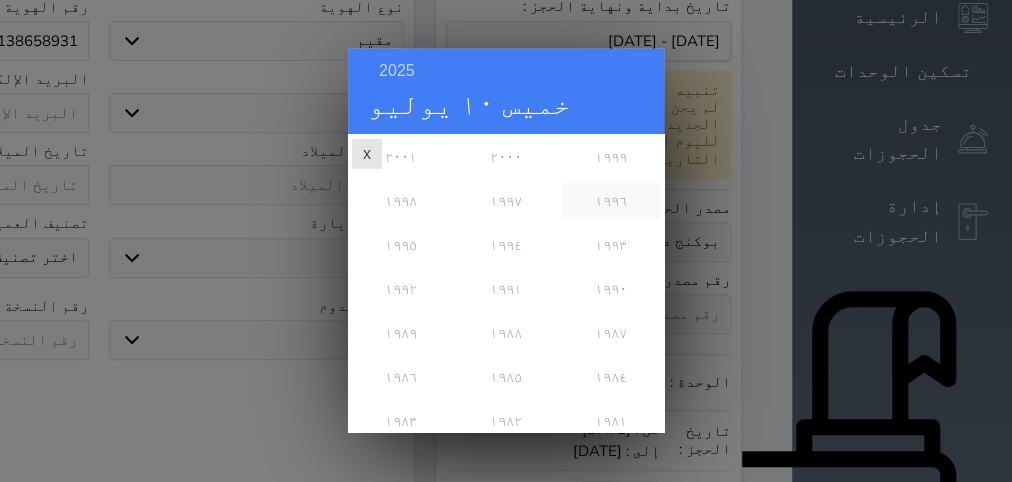 click on "١٩٩٦" at bounding box center (611, 201) 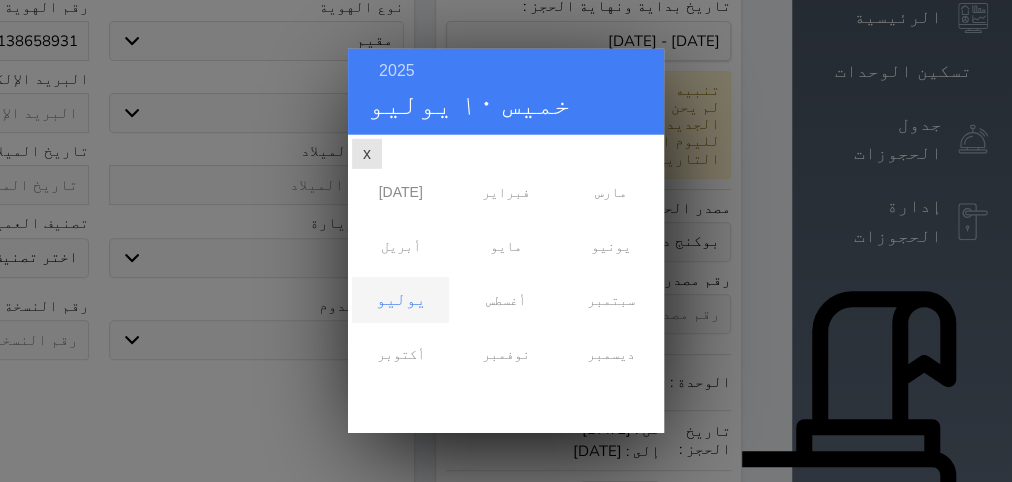 scroll, scrollTop: 0, scrollLeft: 0, axis: both 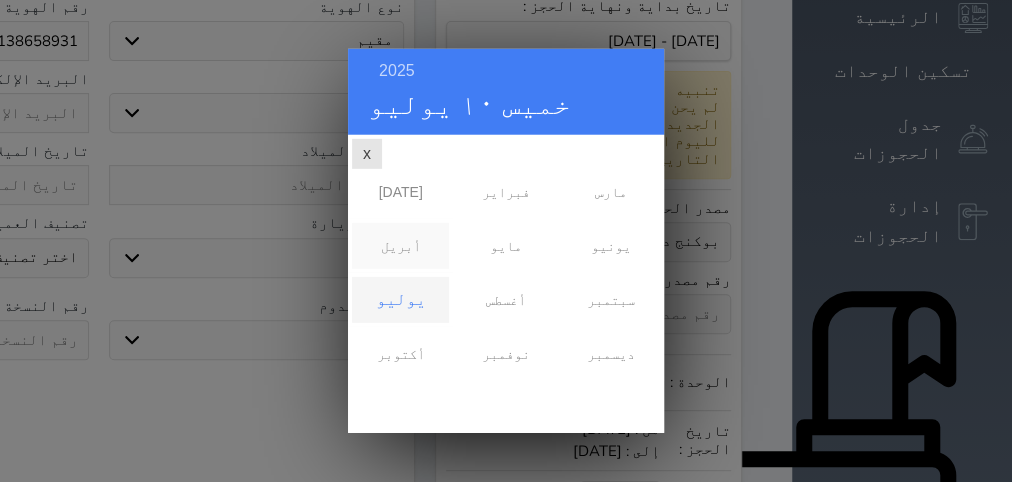 click on "أبريل" at bounding box center (400, 246) 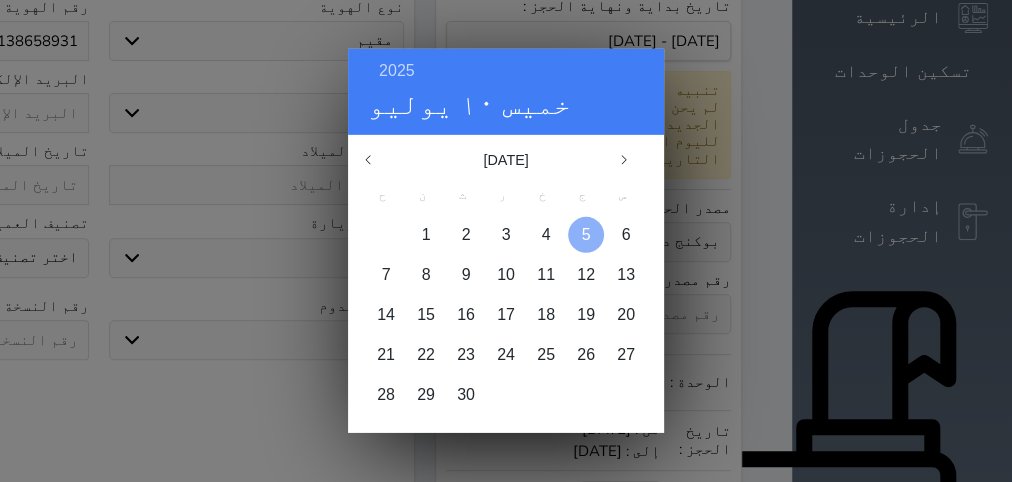 click on "5" at bounding box center (586, 234) 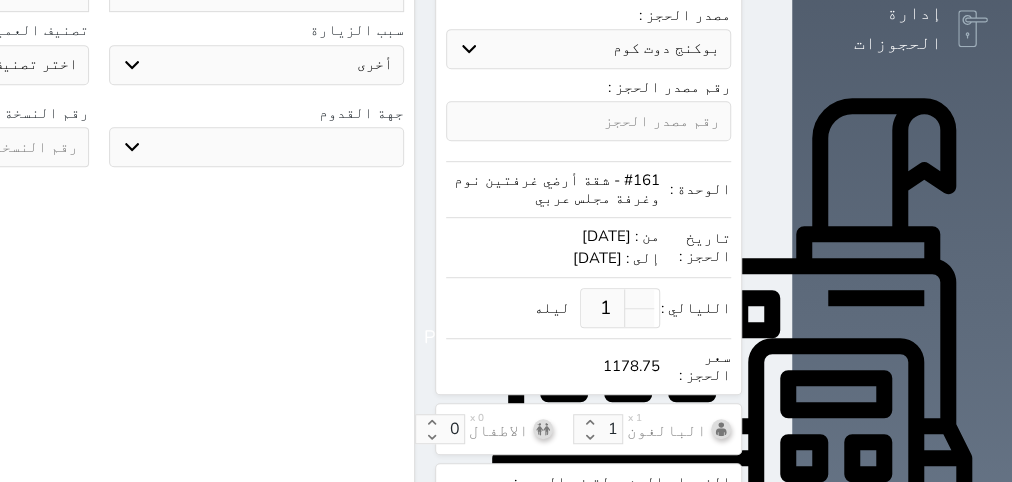 scroll, scrollTop: 630, scrollLeft: 0, axis: vertical 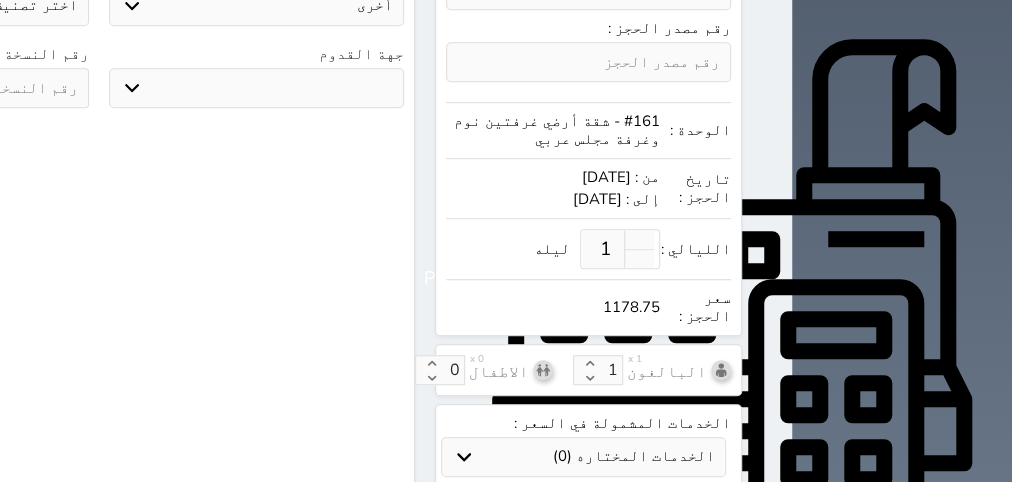 click at bounding box center (-59, 88) 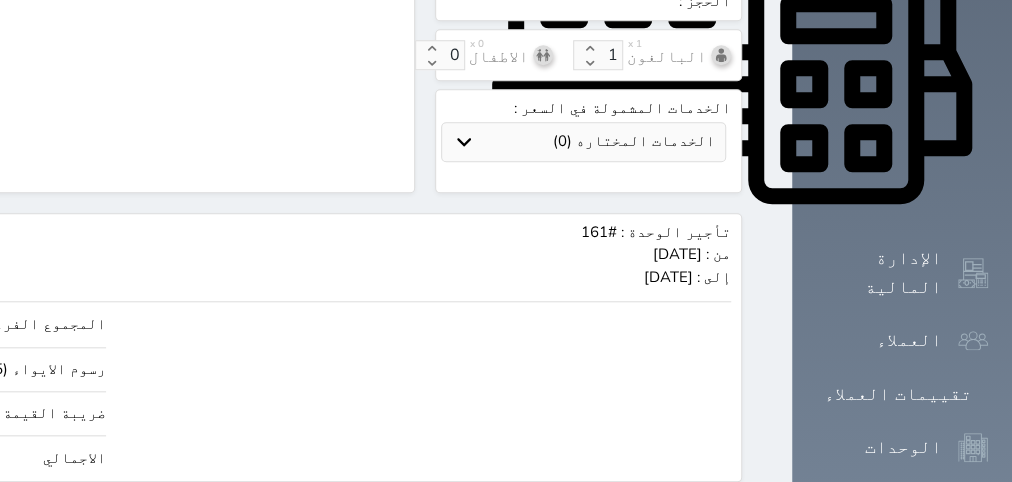 scroll, scrollTop: 984, scrollLeft: 0, axis: vertical 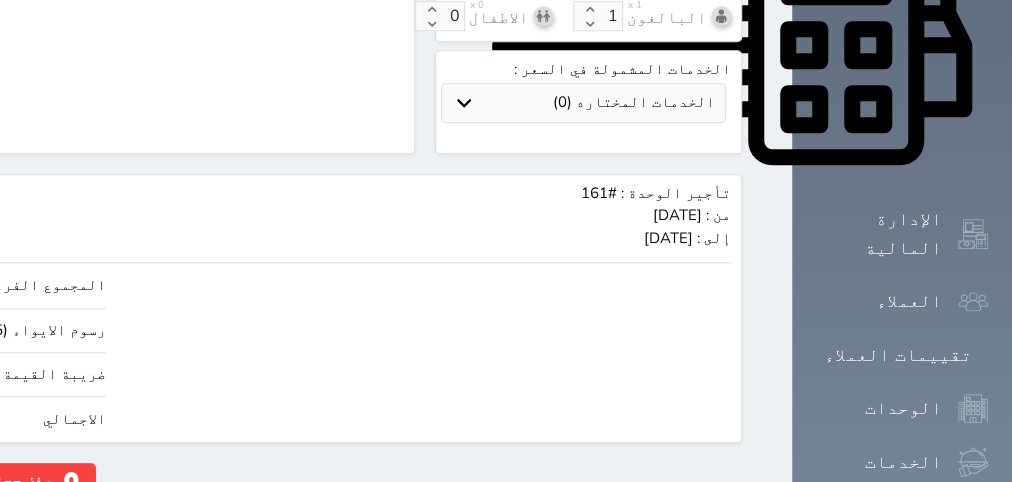 drag, startPoint x: 44, startPoint y: 389, endPoint x: 299, endPoint y: 374, distance: 255.4408 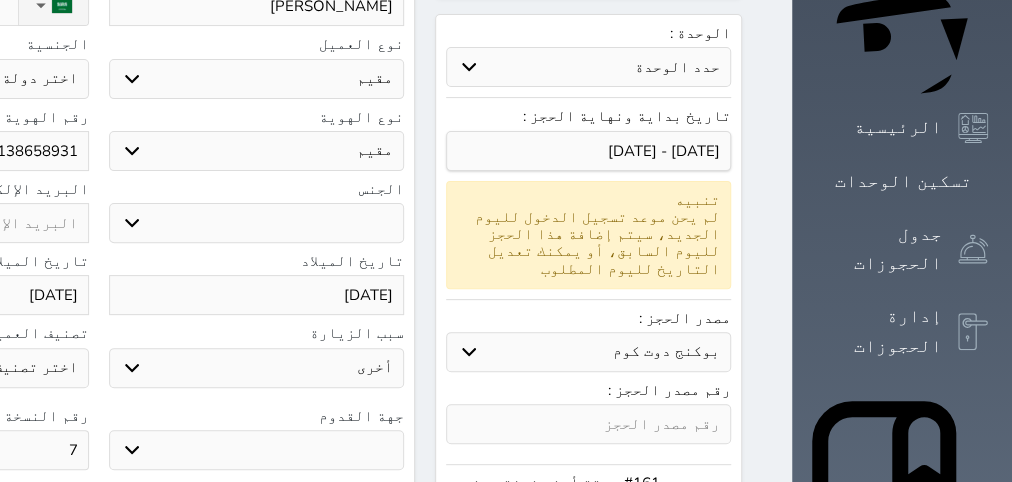 scroll, scrollTop: 228, scrollLeft: 0, axis: vertical 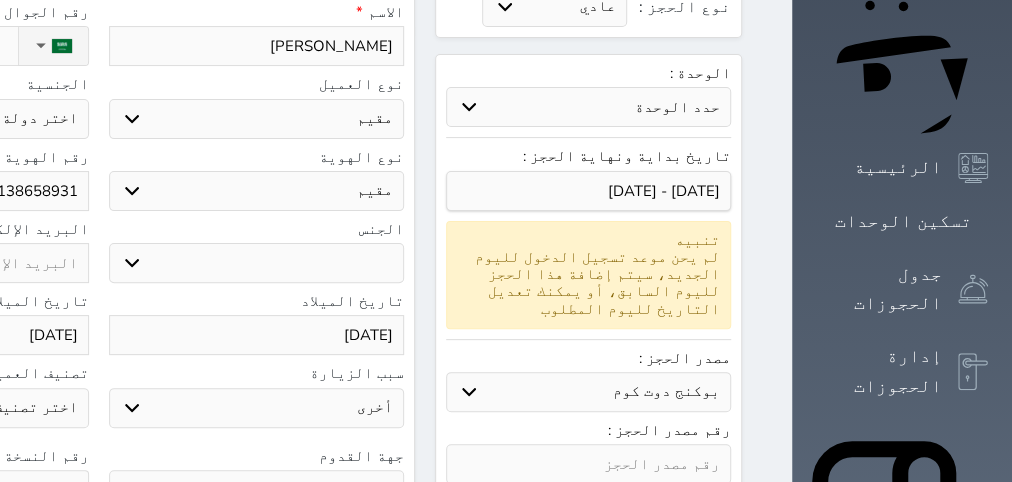 click on "حدد الوحدة
#164 - غرفتين نوم
#163 - غرفه وصاله
#161 - شقة أرضي غرفتين نوم وغرفة مجلس عربي
#151 - شقة أرضي (ثلاث غرف نوم + مطبخ + صالة)
#144 - غرفتين نوم
#143 - غرفه وصاله
#142 - شقة دور أول (ثلاث غرف نوم + مطبخ + صالة)
#133 - غرفه وصاله
#131 - شقة أرضي غرفتين نوم وغرفة مجلس عربي
#123 - غرفه وصاله
#120 - 120
#113 - غرفه ومجلس
#112 - شقة دور أول (ثلاث غرف نوم + مطبخ + صالة)
#110 - 110" at bounding box center (588, 107) 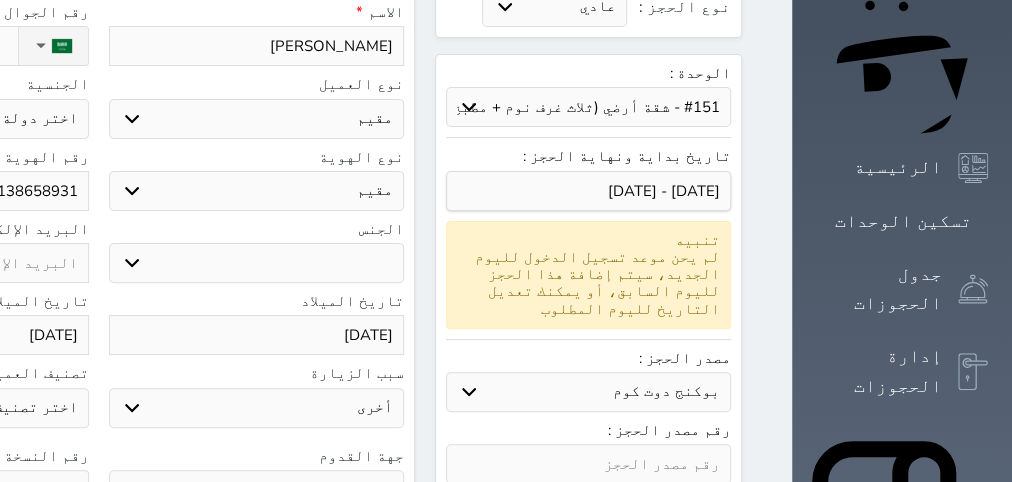 click on "#151 - شقة أرضي (ثلاث غرف نوم + مطبخ + صالة)" at bounding box center (0, 0) 